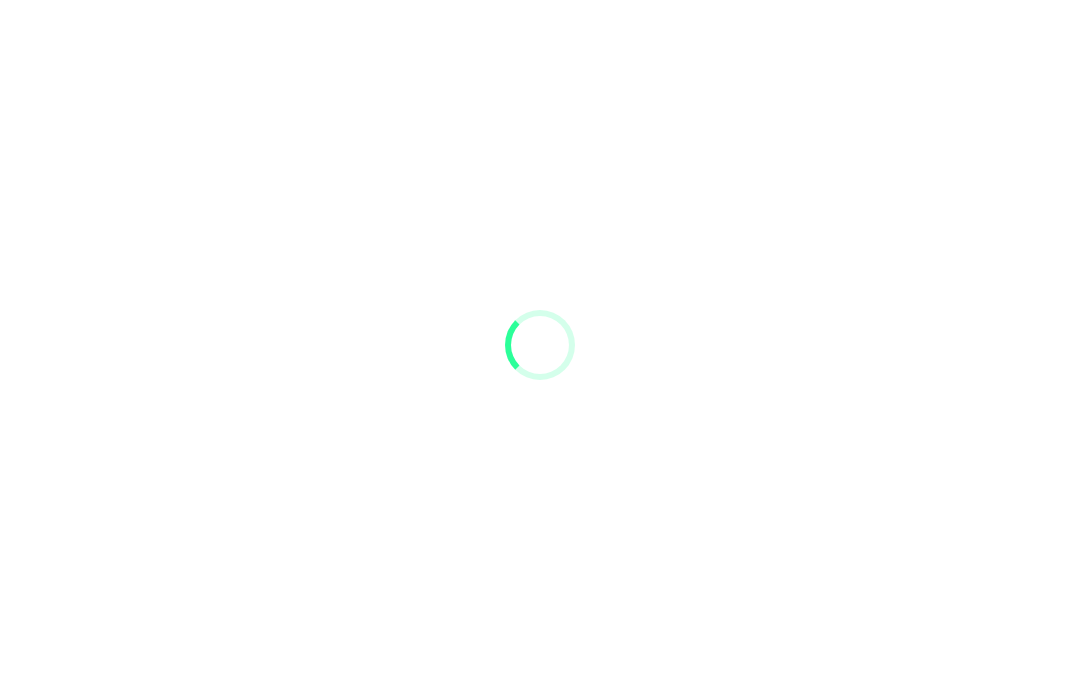 scroll, scrollTop: 80, scrollLeft: 0, axis: vertical 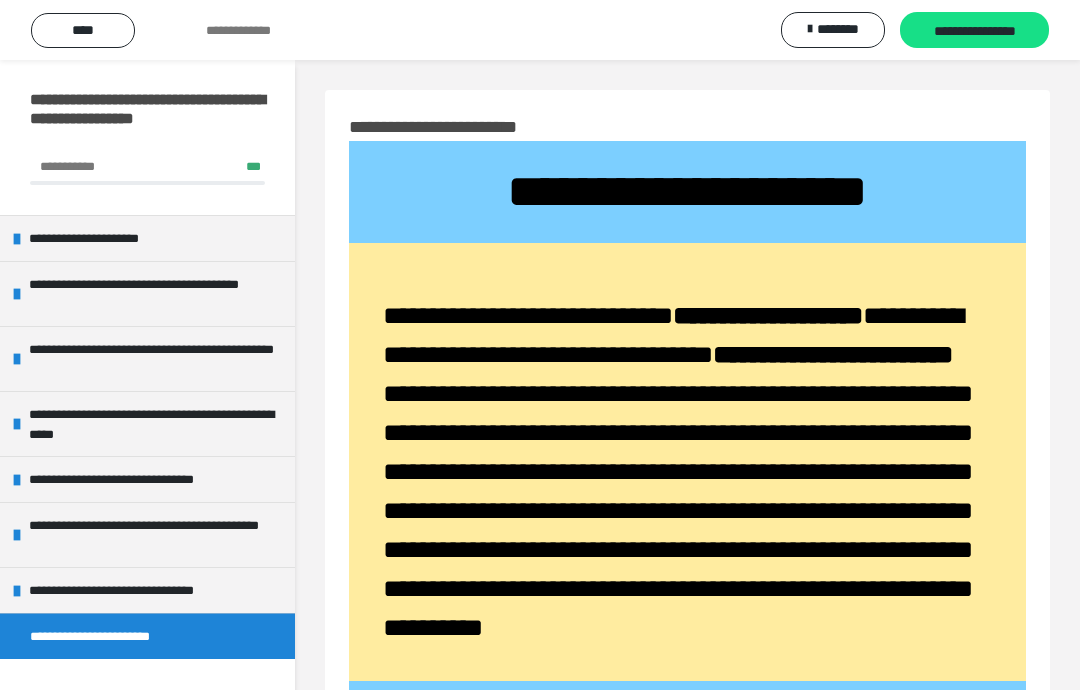 click on "**********" at bounding box center [157, 294] 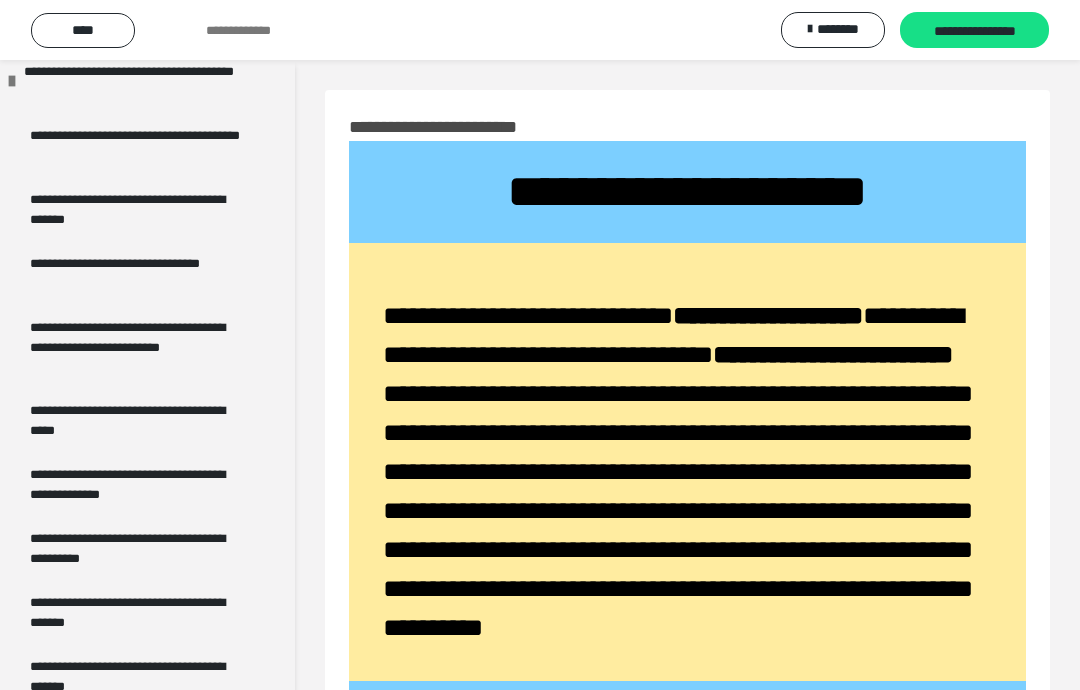 scroll, scrollTop: 215, scrollLeft: 0, axis: vertical 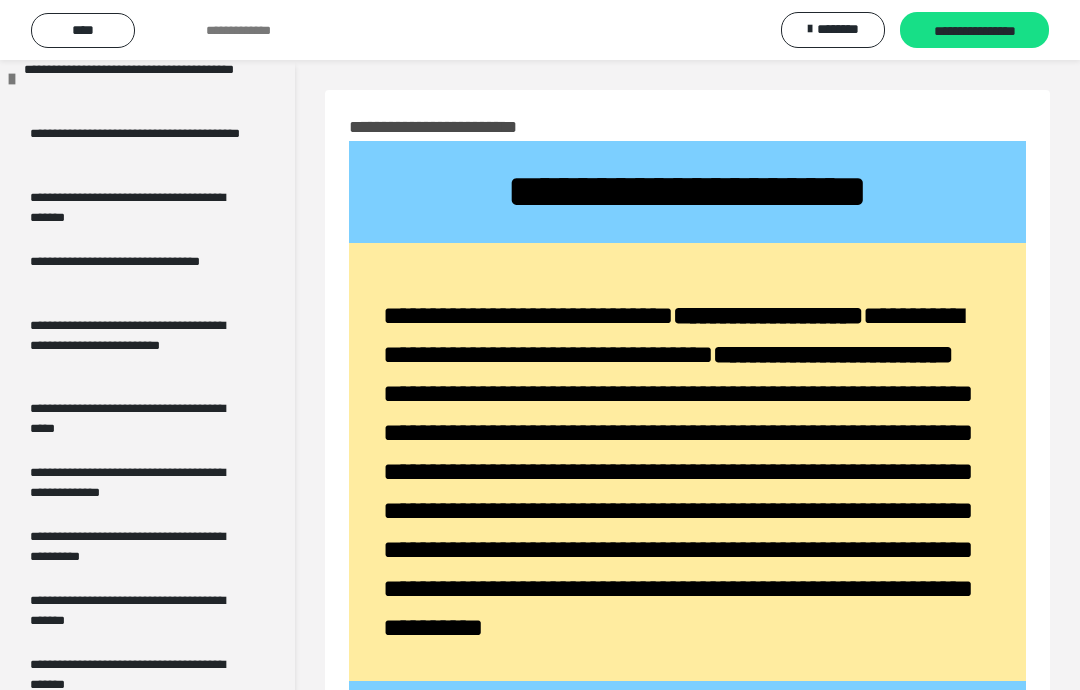 click on "**********" at bounding box center (139, 418) 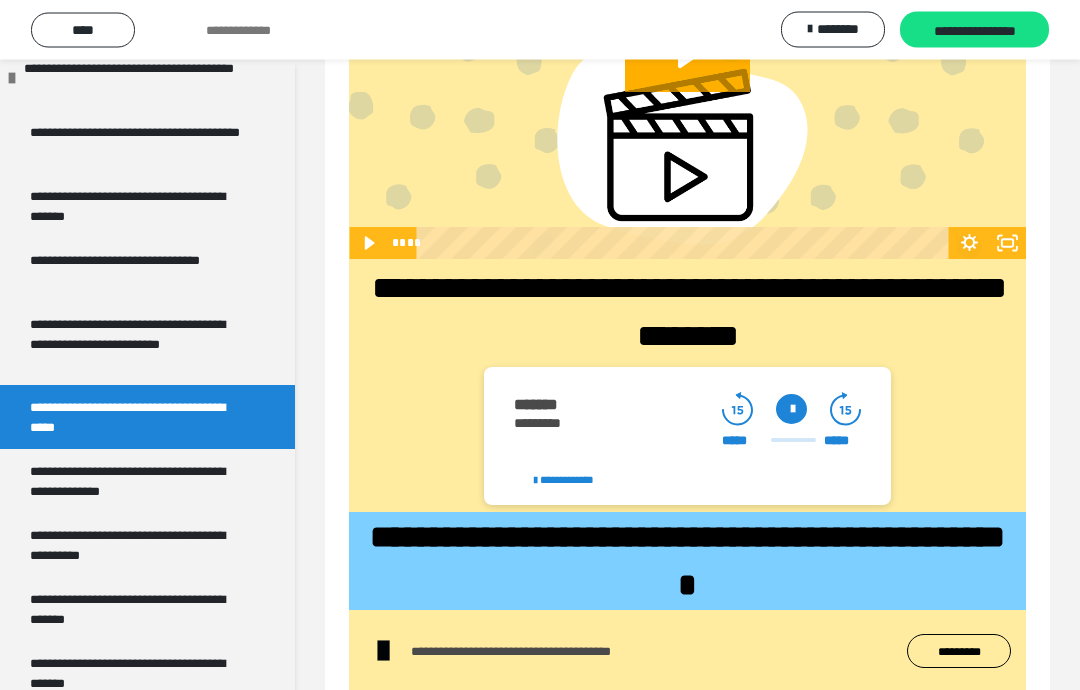 scroll, scrollTop: 810, scrollLeft: 0, axis: vertical 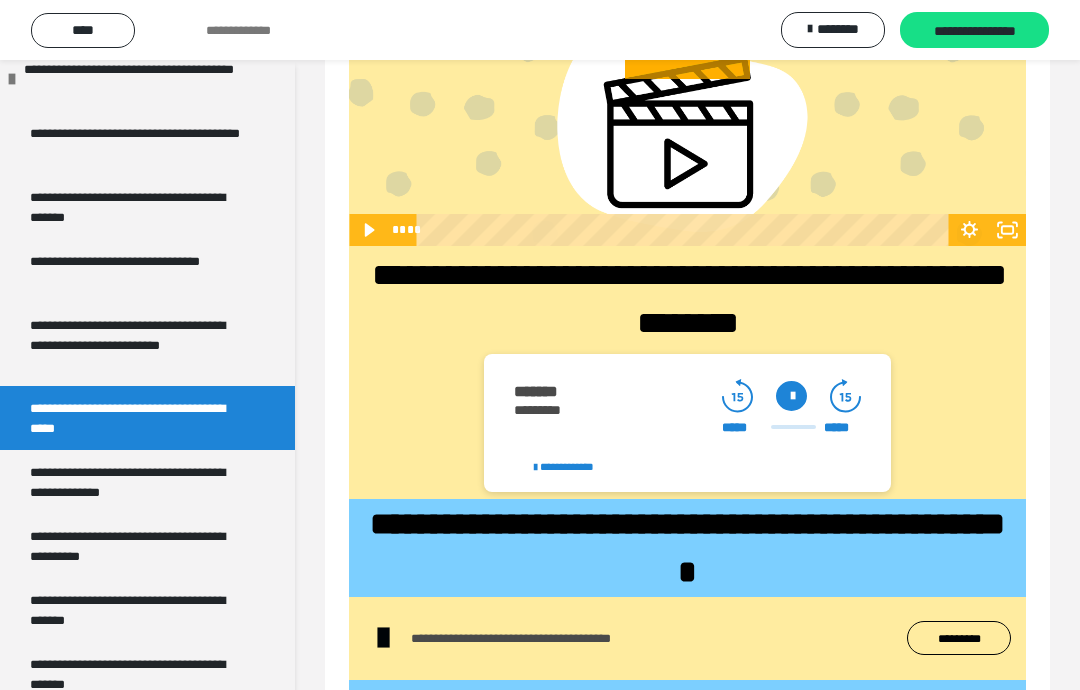 click on "**********" at bounding box center (546, 638) 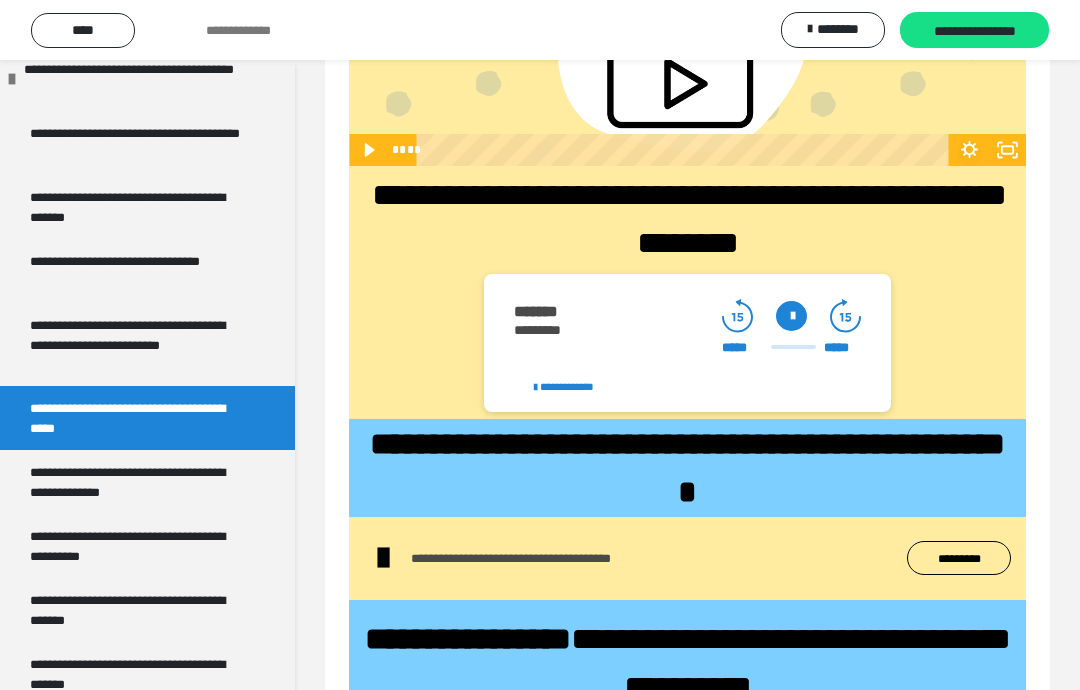 click on "**********" at bounding box center [139, 482] 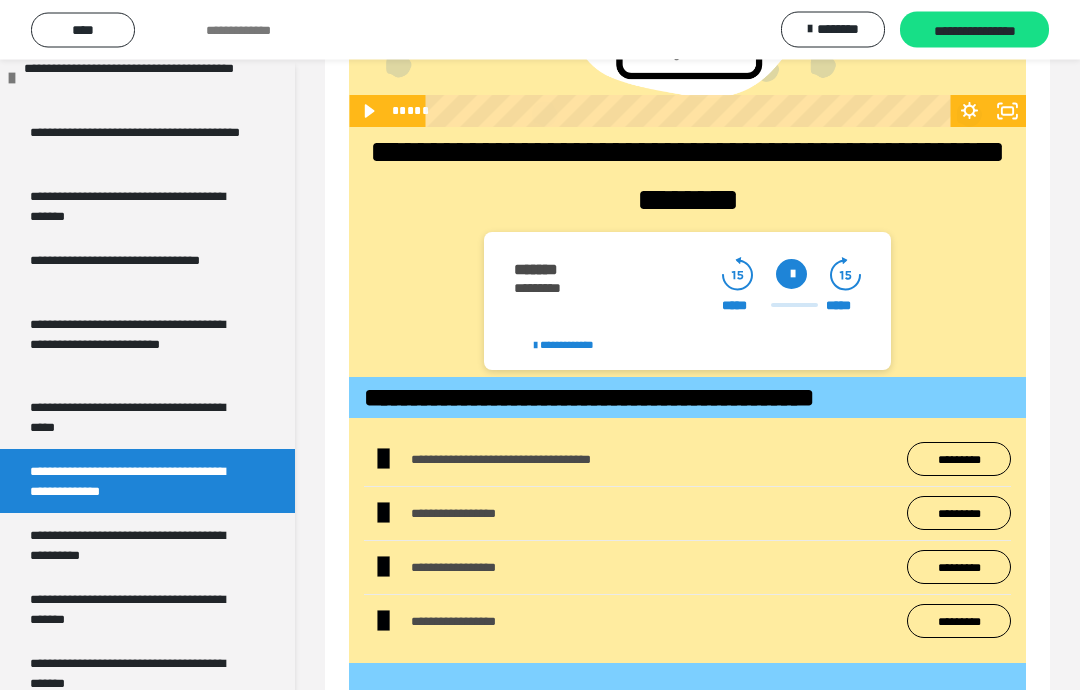 scroll, scrollTop: 1075, scrollLeft: 0, axis: vertical 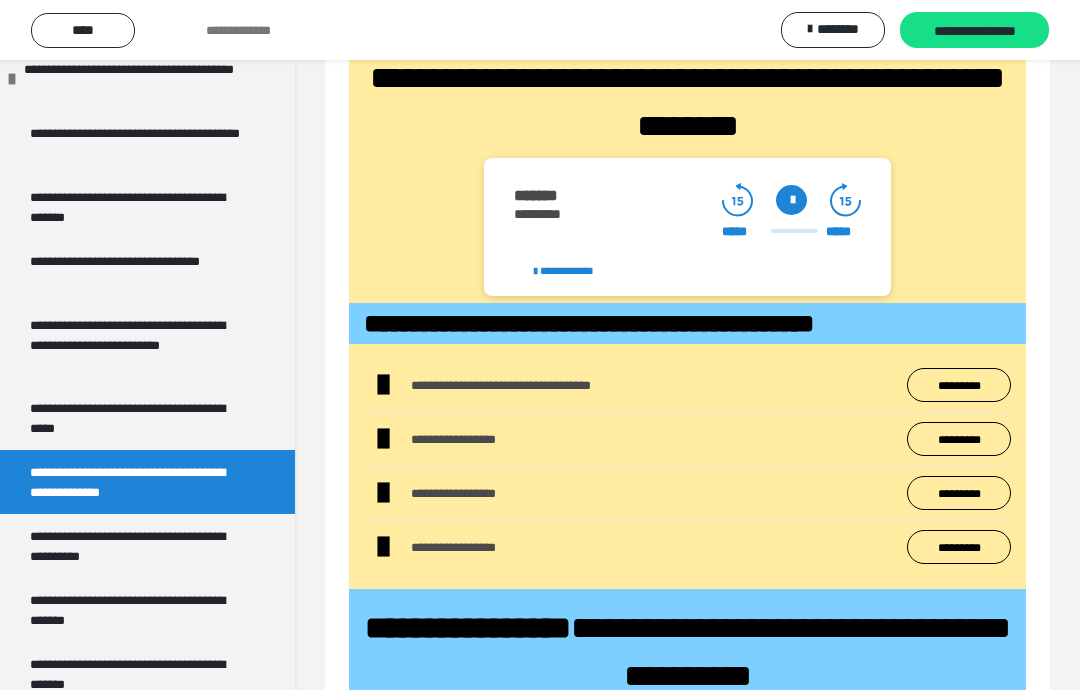 click on "*********" at bounding box center (959, 385) 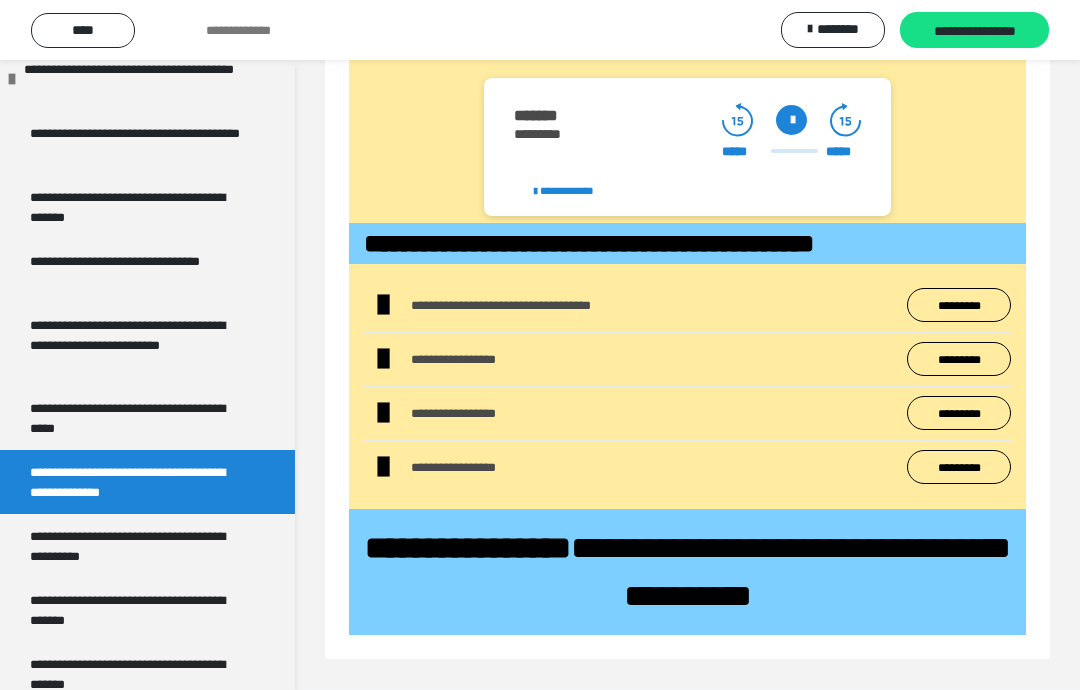 click on "*********" at bounding box center [959, 359] 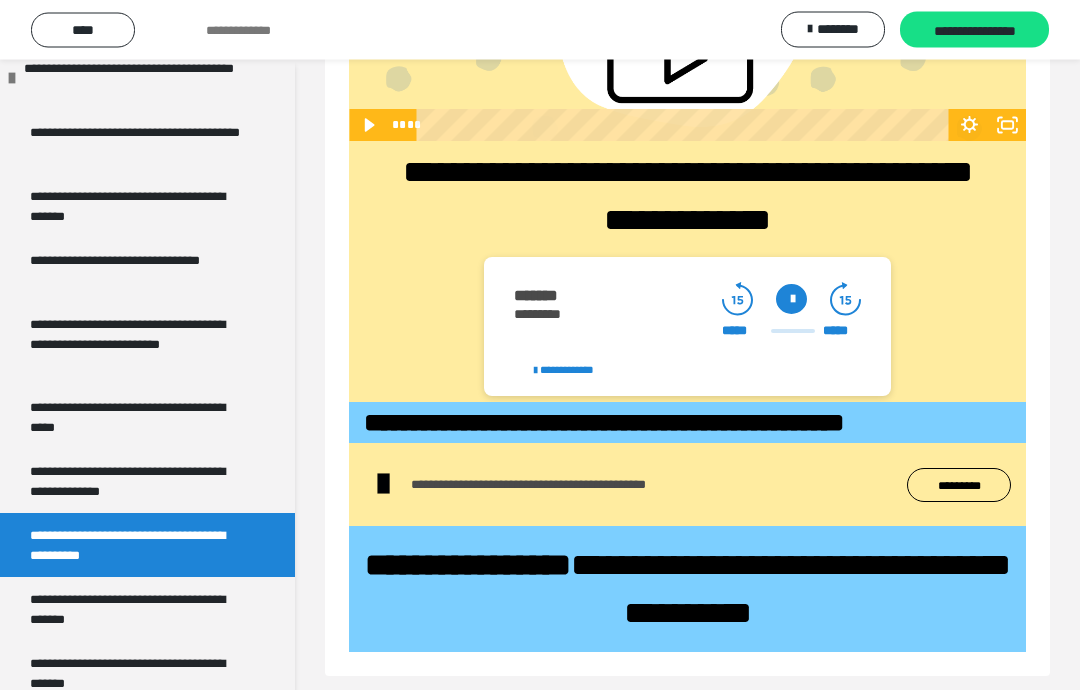 scroll, scrollTop: 915, scrollLeft: 0, axis: vertical 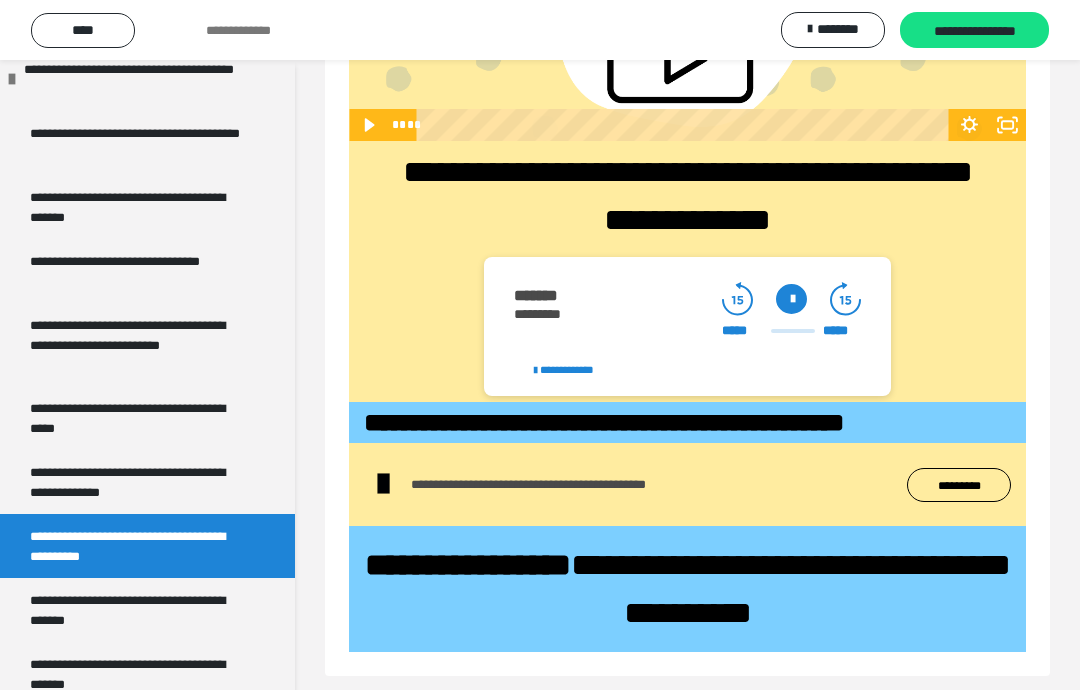 click on "*********" at bounding box center (959, 485) 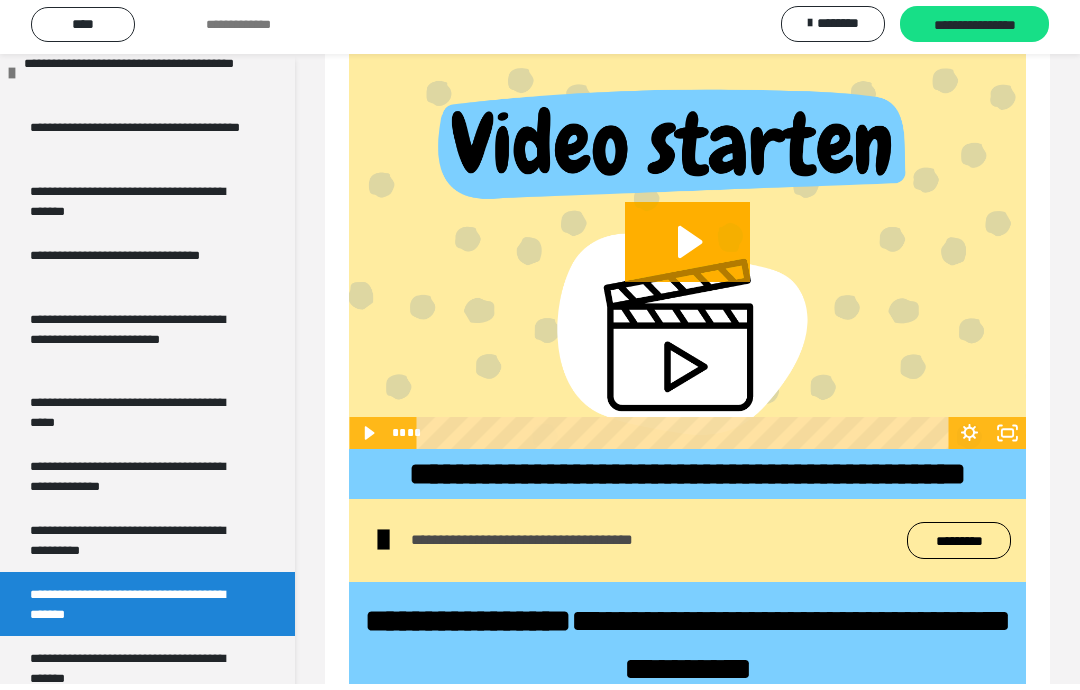 scroll, scrollTop: 681, scrollLeft: 0, axis: vertical 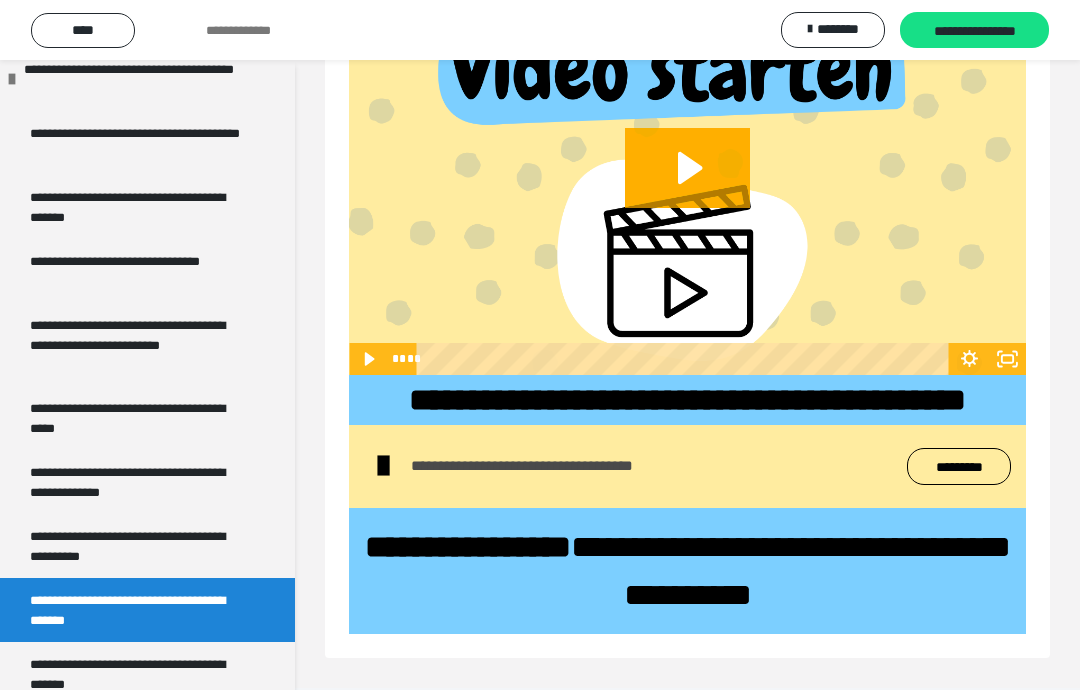 click on "**********" at bounding box center [687, 466] 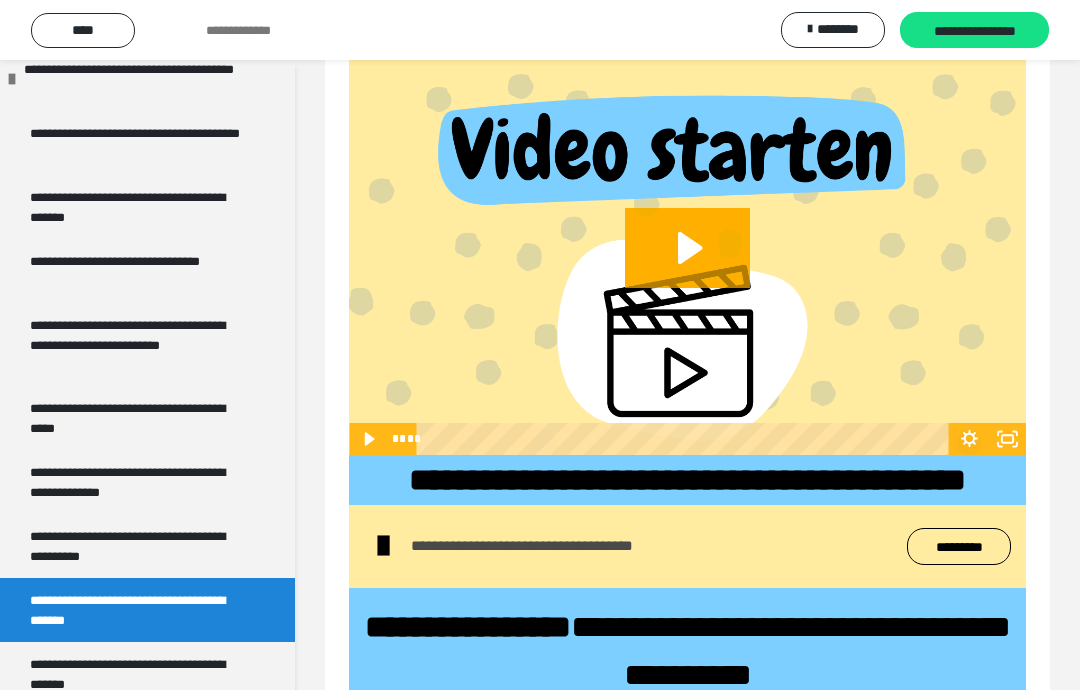 click on "**********" at bounding box center [139, 674] 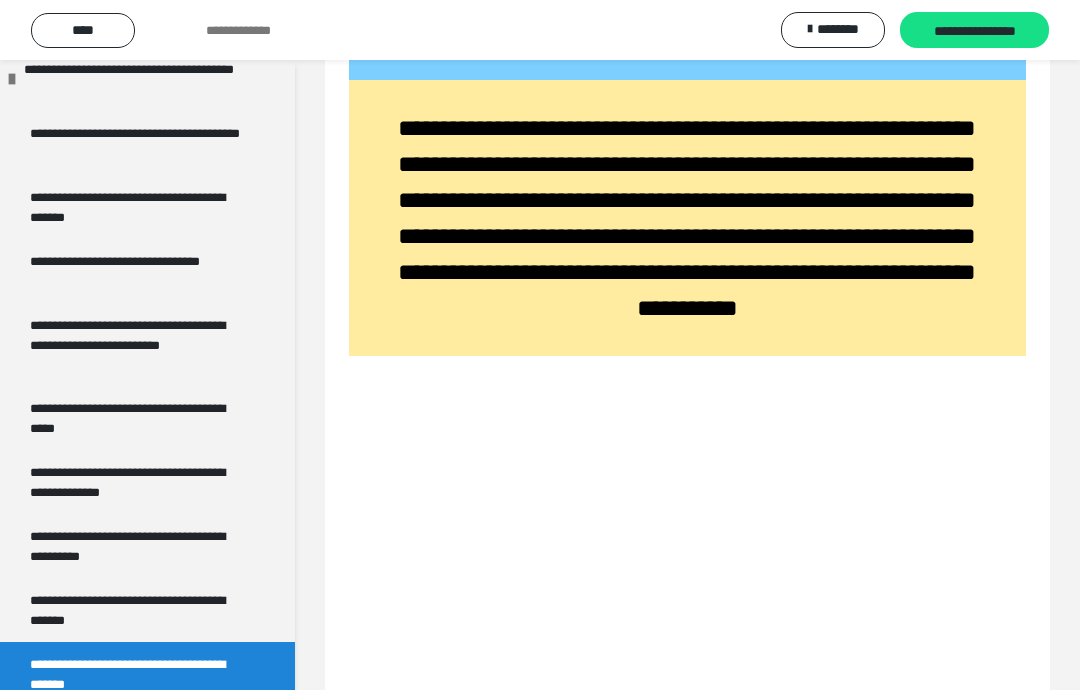 scroll, scrollTop: 573, scrollLeft: 0, axis: vertical 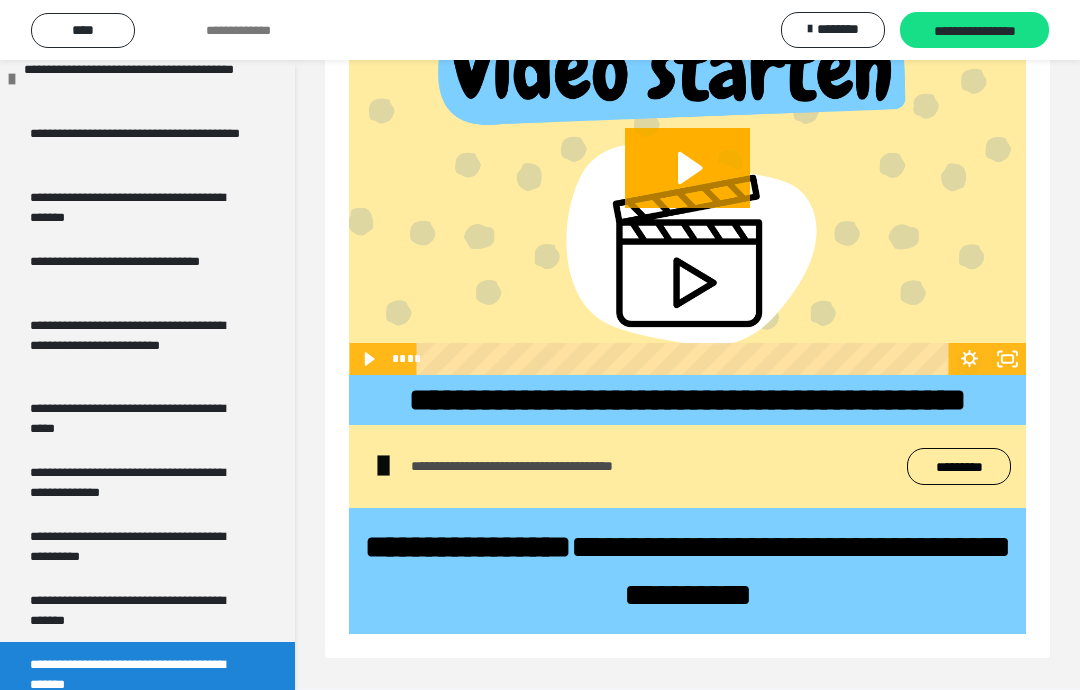click on "*********" at bounding box center (959, 466) 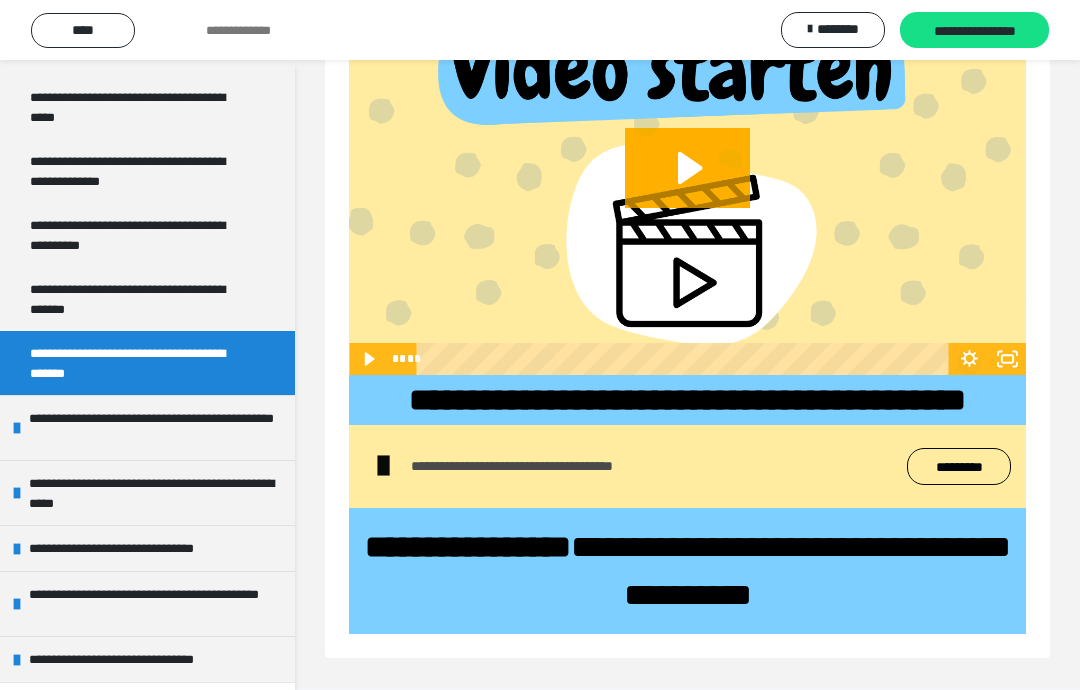 scroll, scrollTop: 564, scrollLeft: 0, axis: vertical 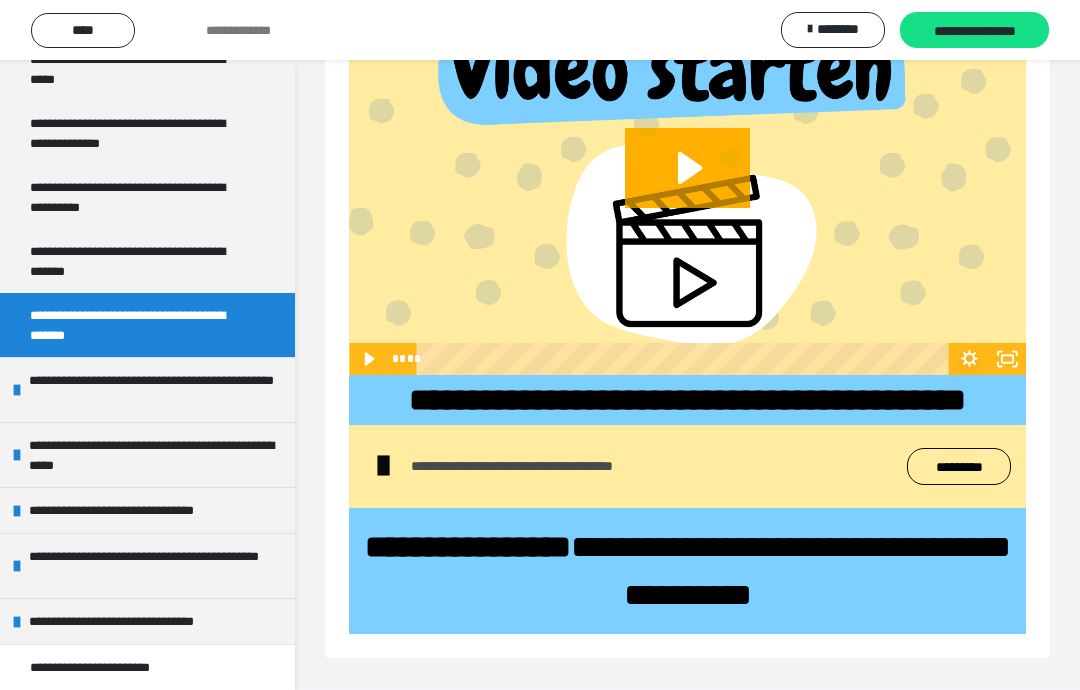 click on "**********" at bounding box center [157, 390] 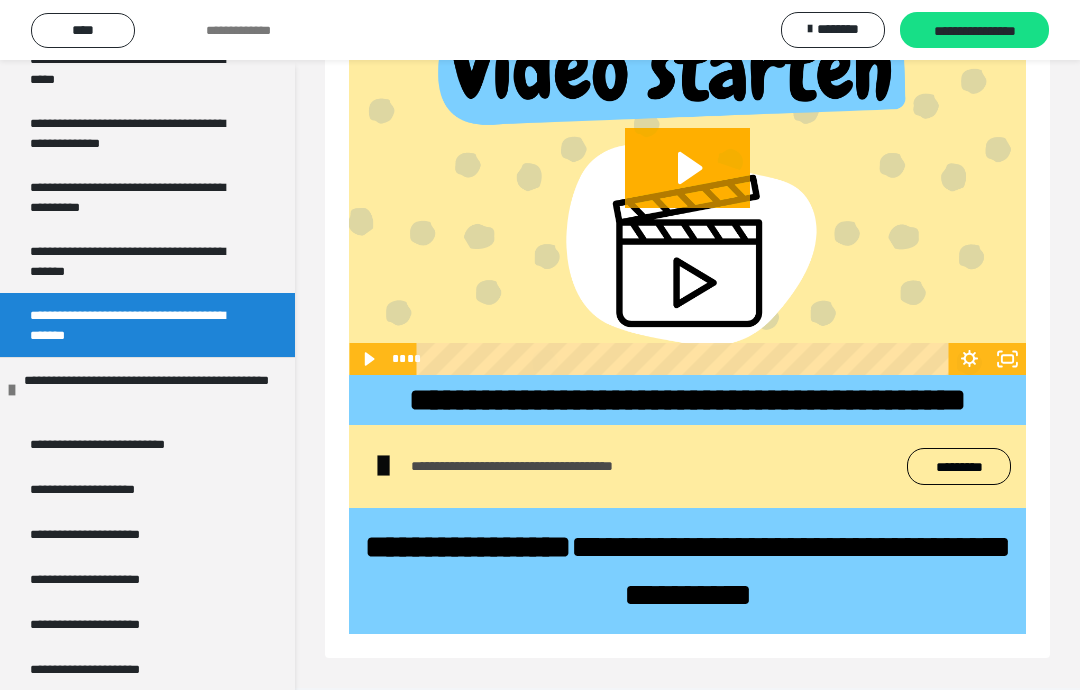 click on "**********" at bounding box center (114, 444) 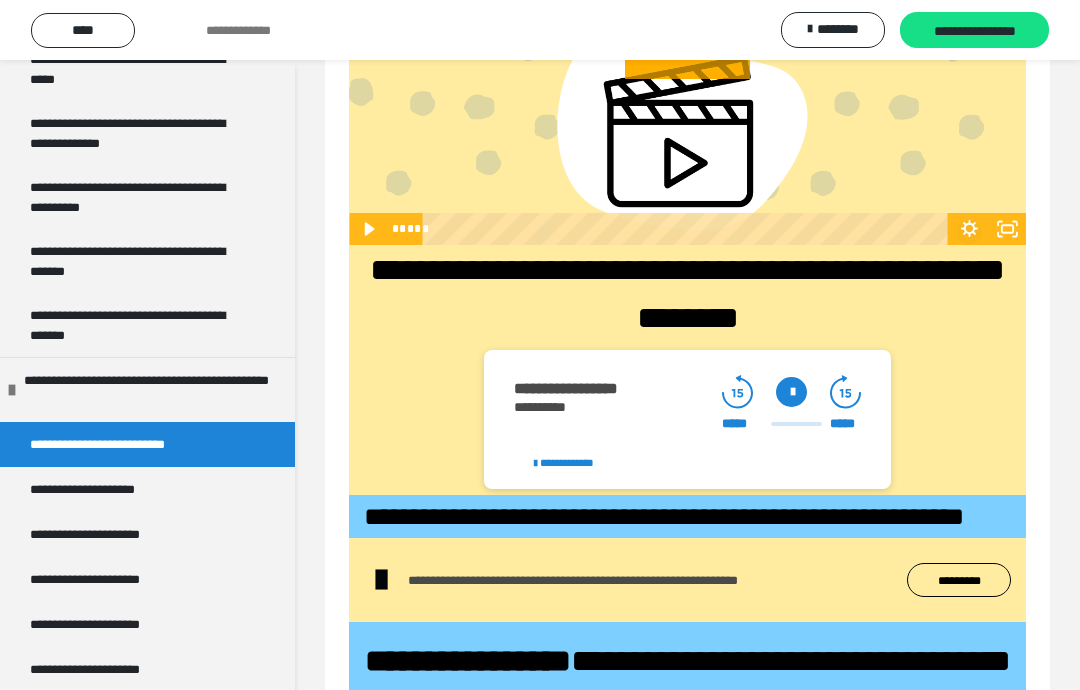 scroll, scrollTop: 993, scrollLeft: 0, axis: vertical 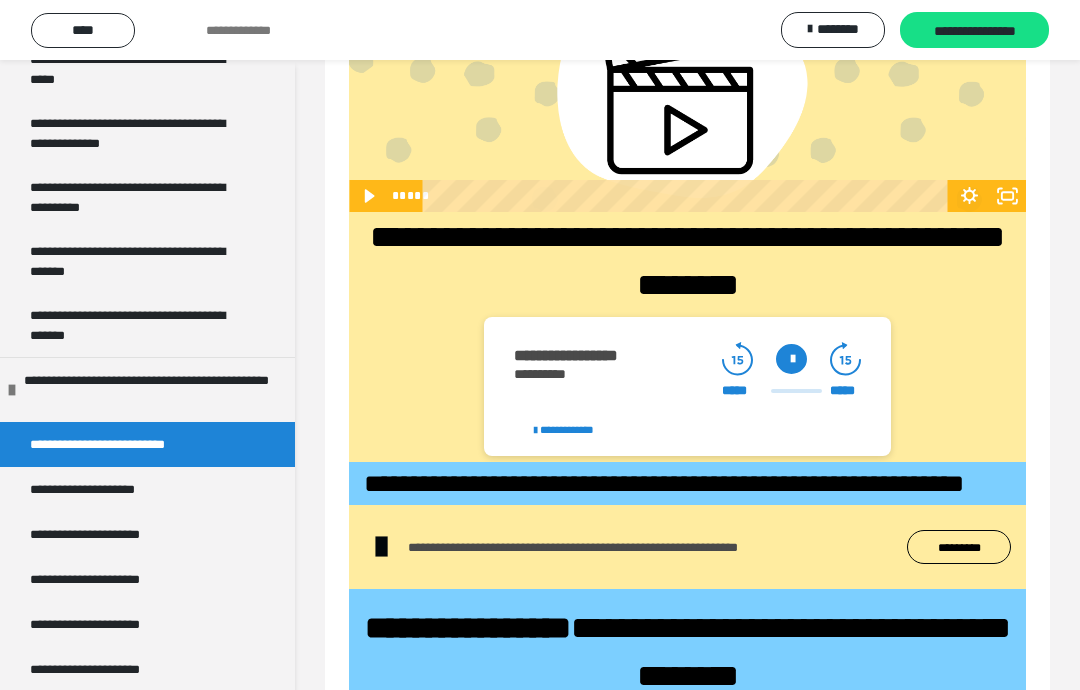 click on "*********" at bounding box center [959, 547] 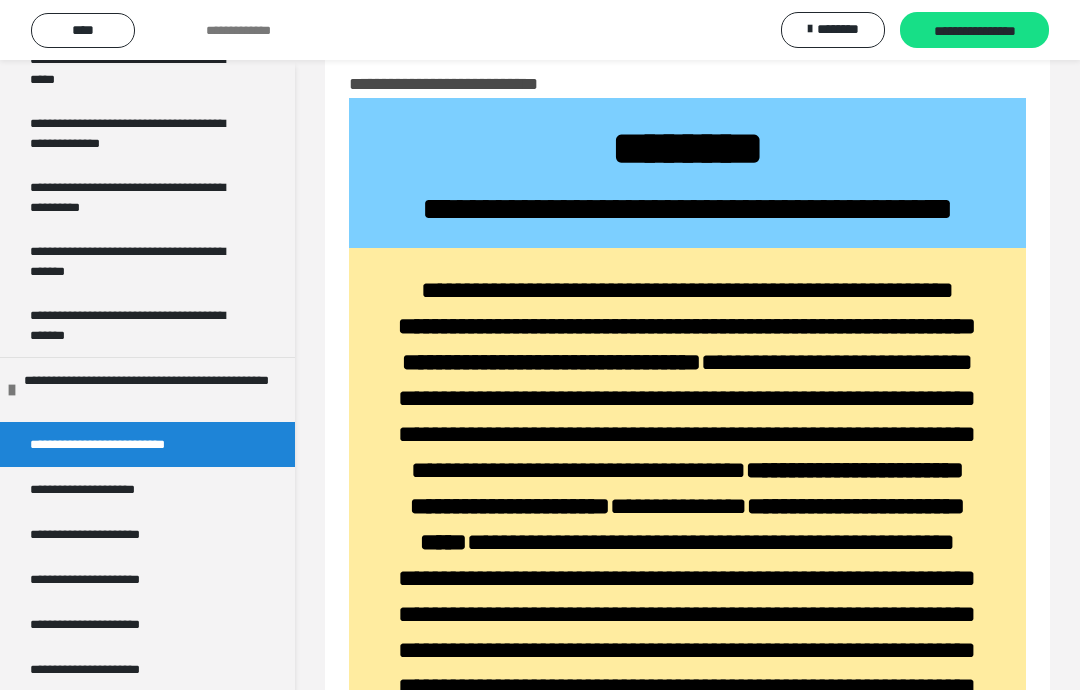 scroll, scrollTop: 56, scrollLeft: 0, axis: vertical 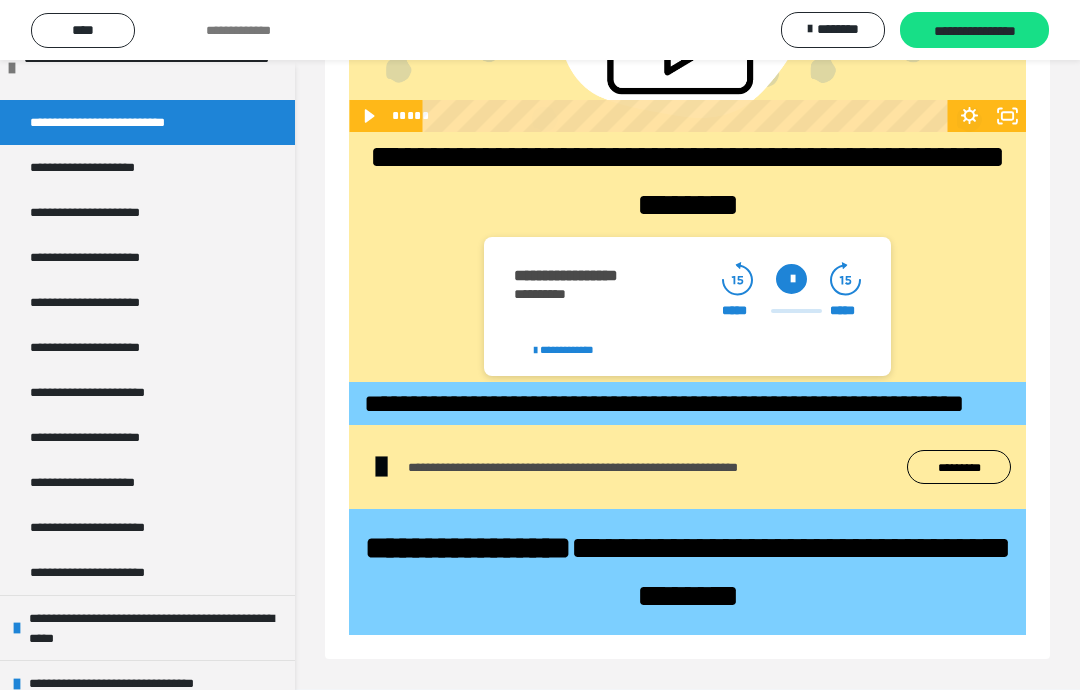 click on "**********" at bounding box center (687, -162) 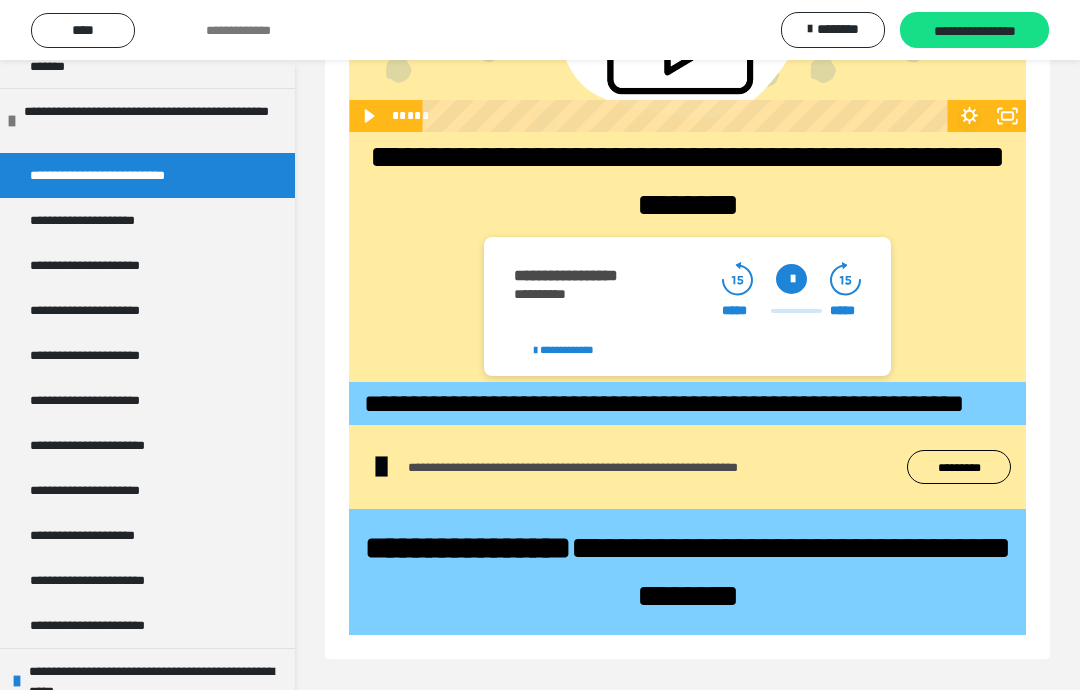 scroll, scrollTop: 832, scrollLeft: 0, axis: vertical 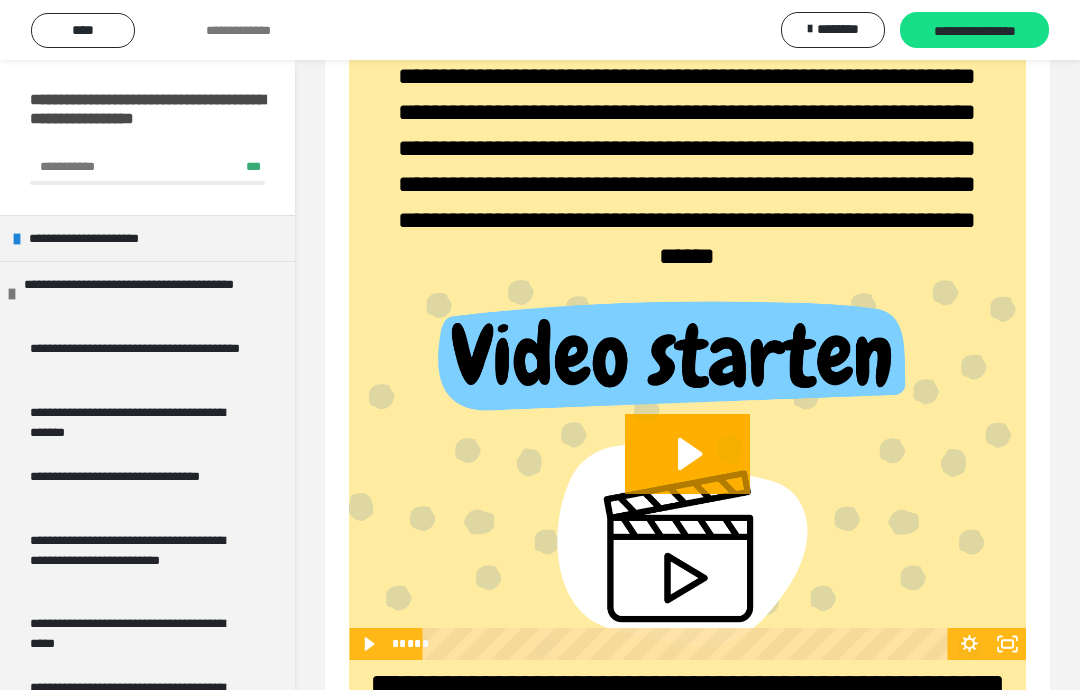 click 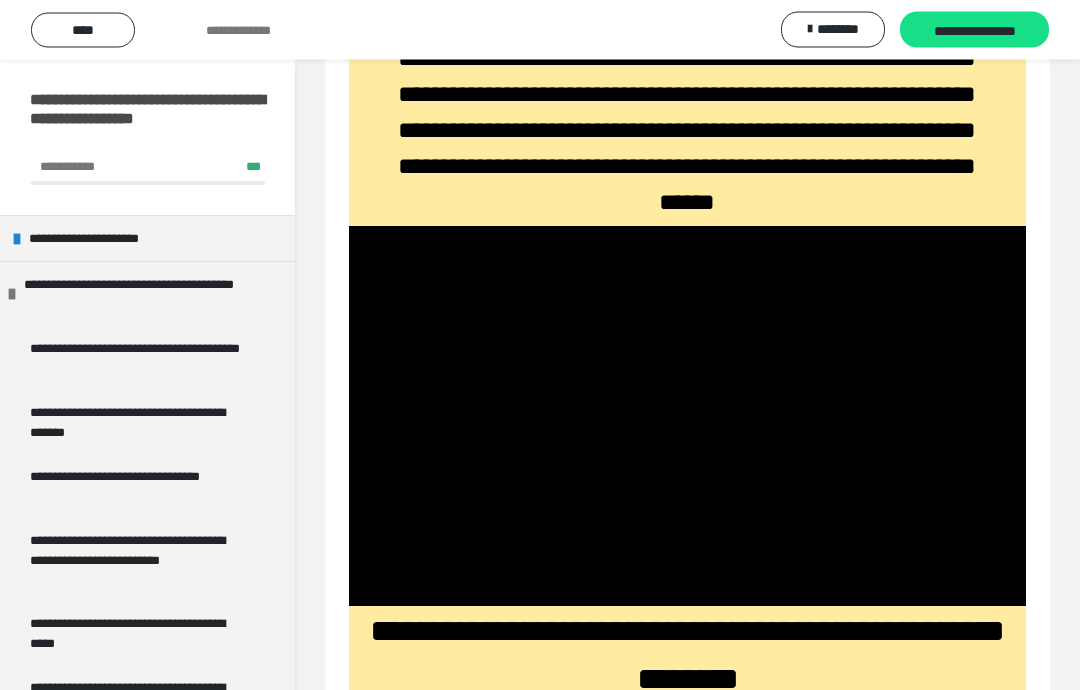 scroll, scrollTop: 605, scrollLeft: 0, axis: vertical 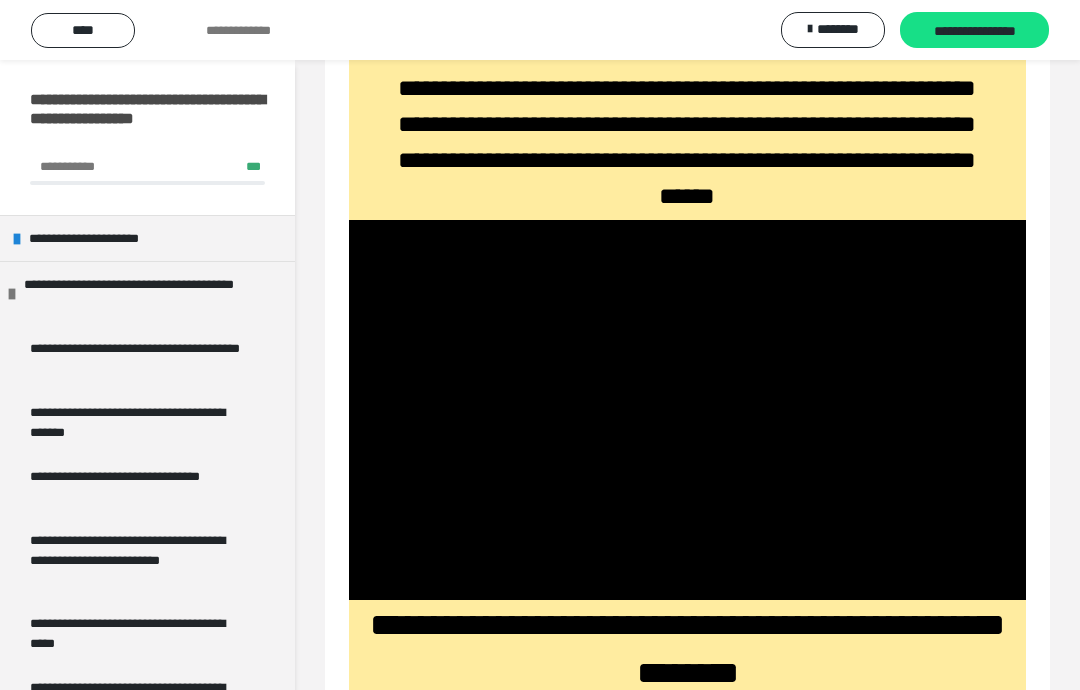 click at bounding box center (687, 410) 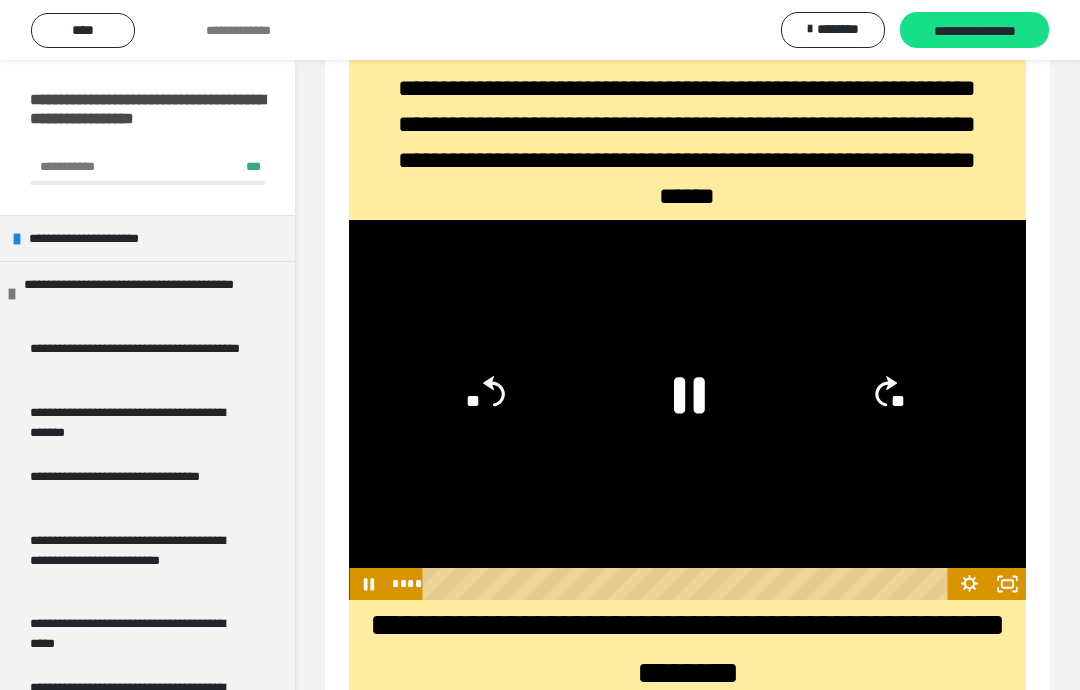 click 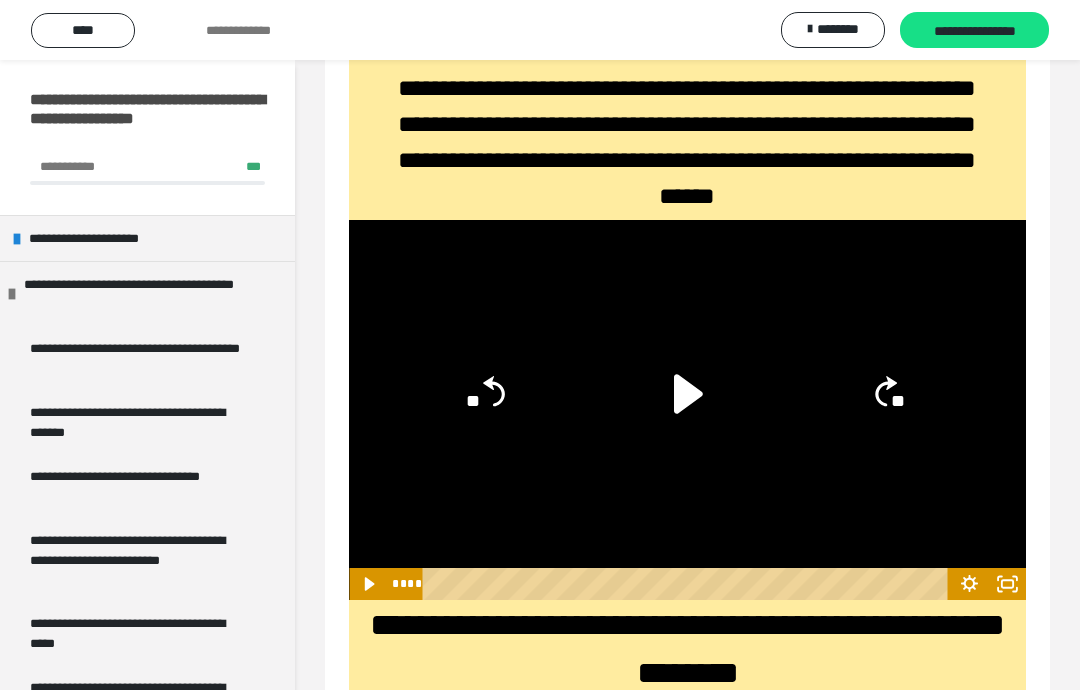 click 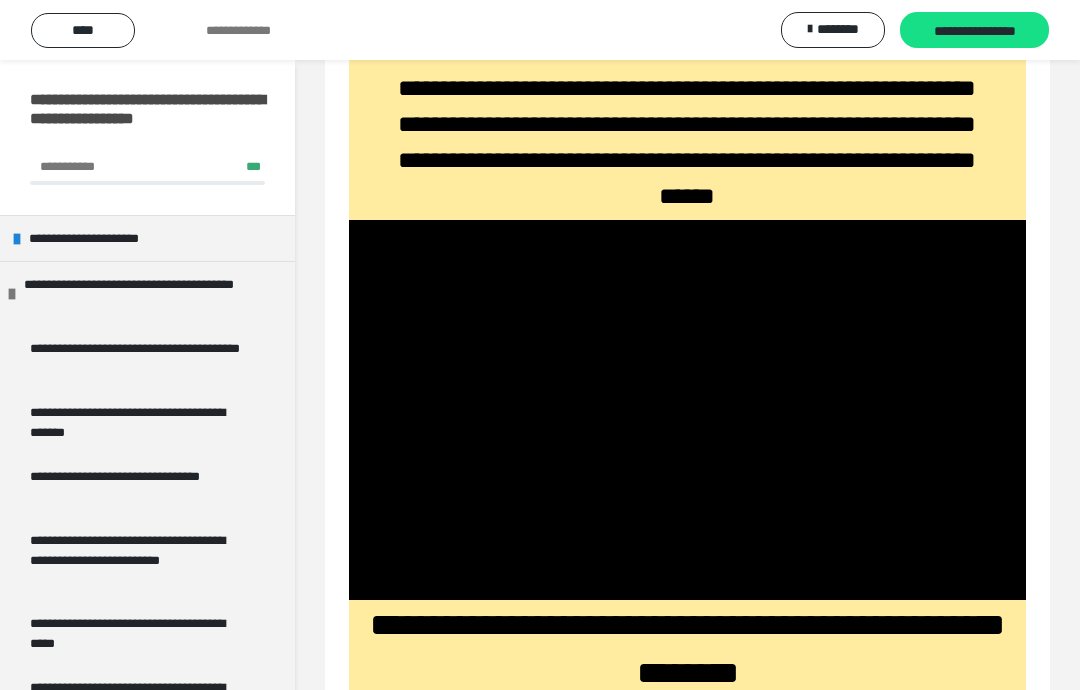 click at bounding box center (687, 410) 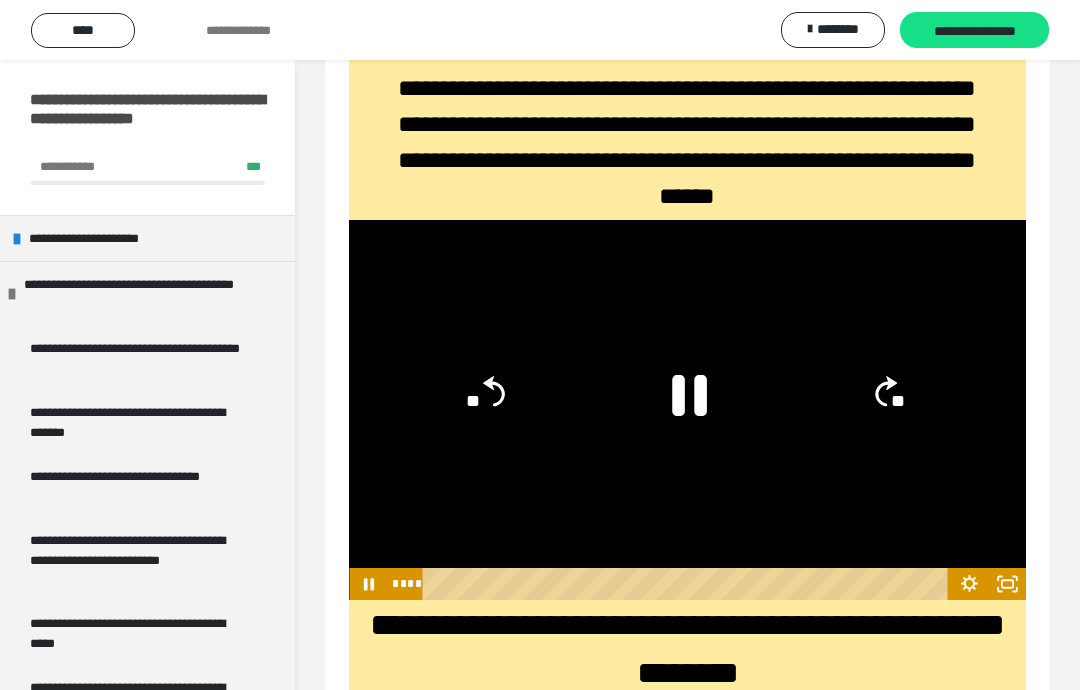 click 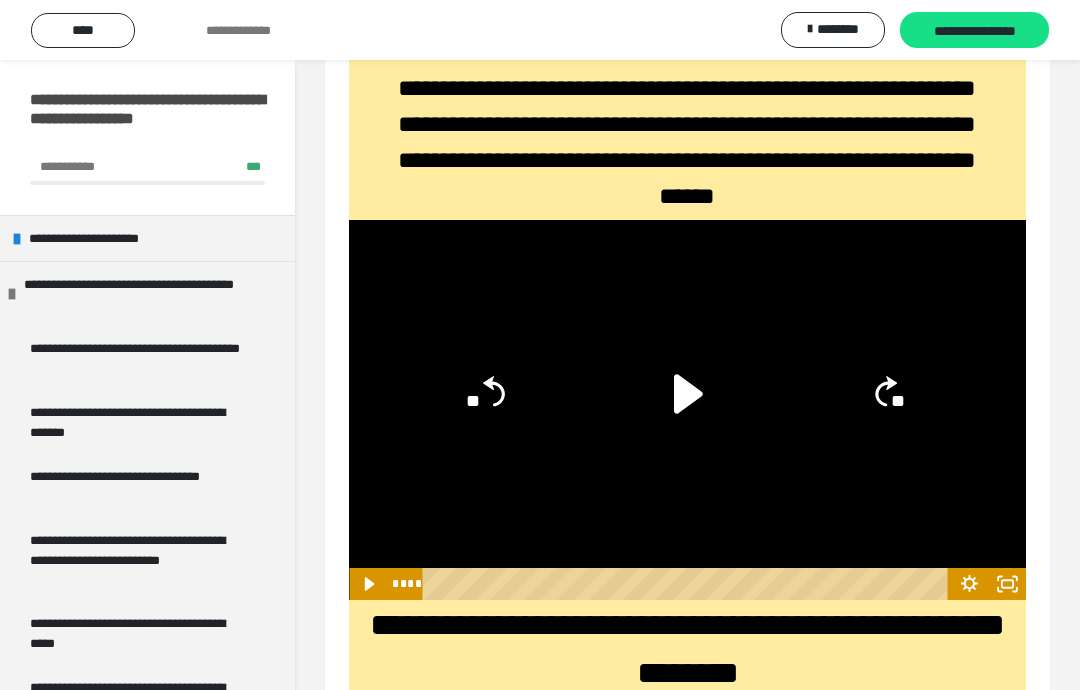 click 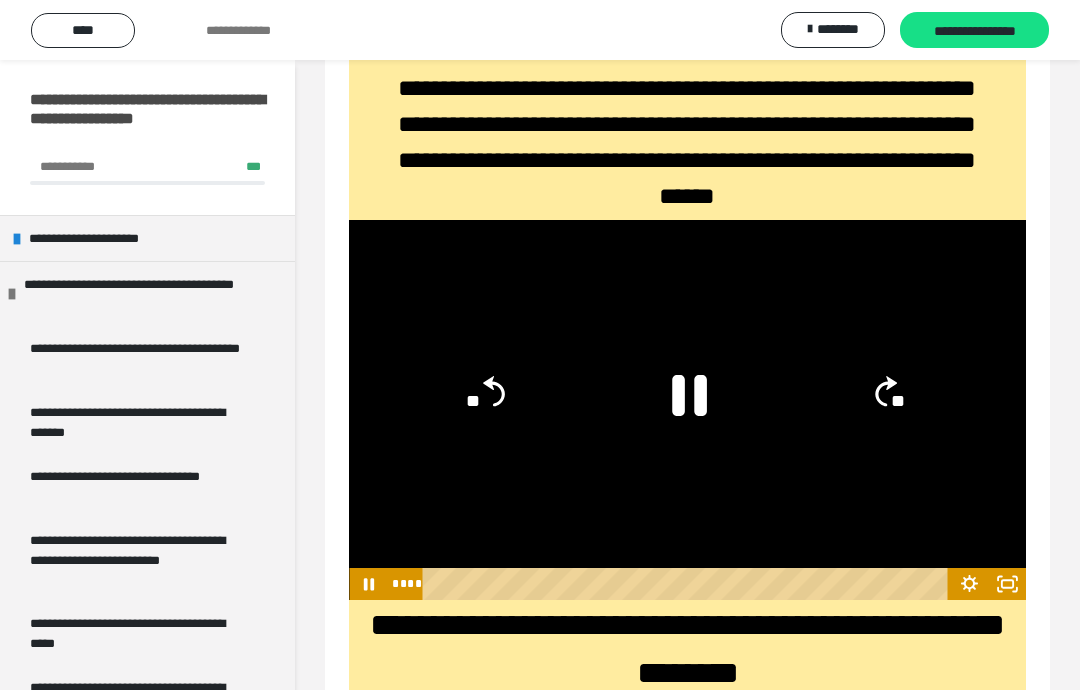 click 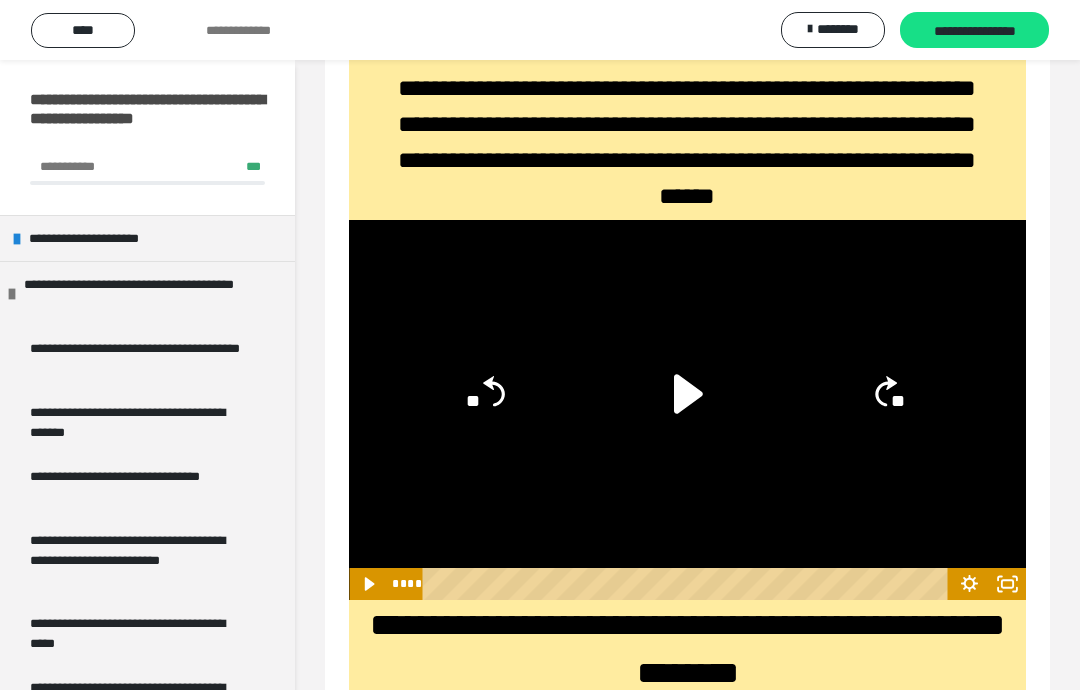 click at bounding box center [687, 410] 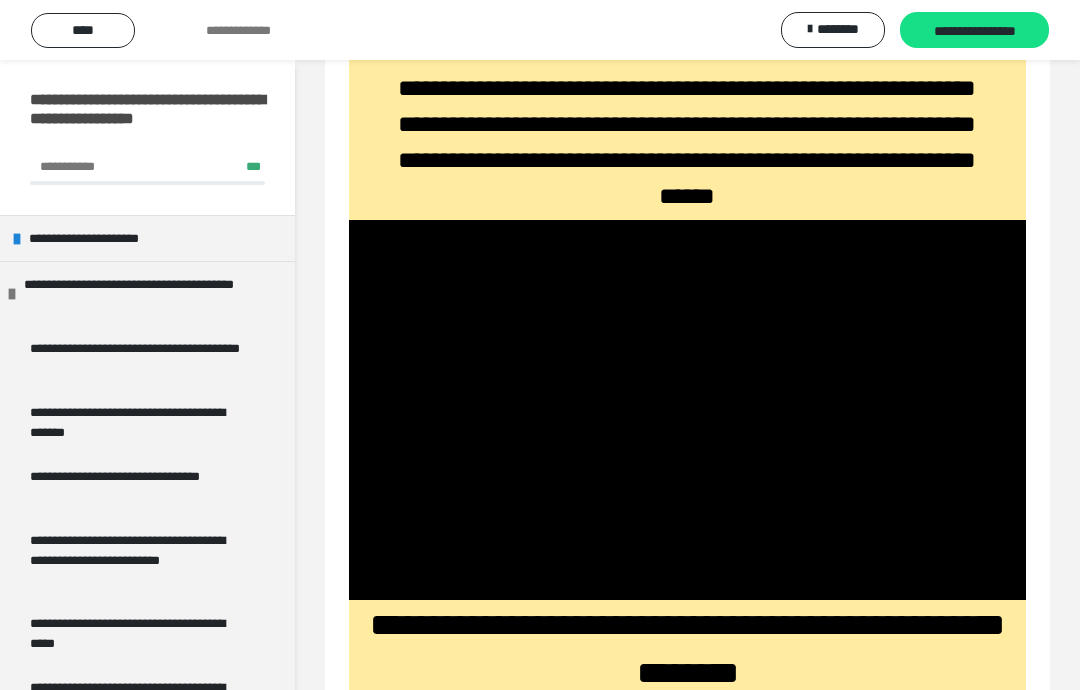 click at bounding box center (687, 410) 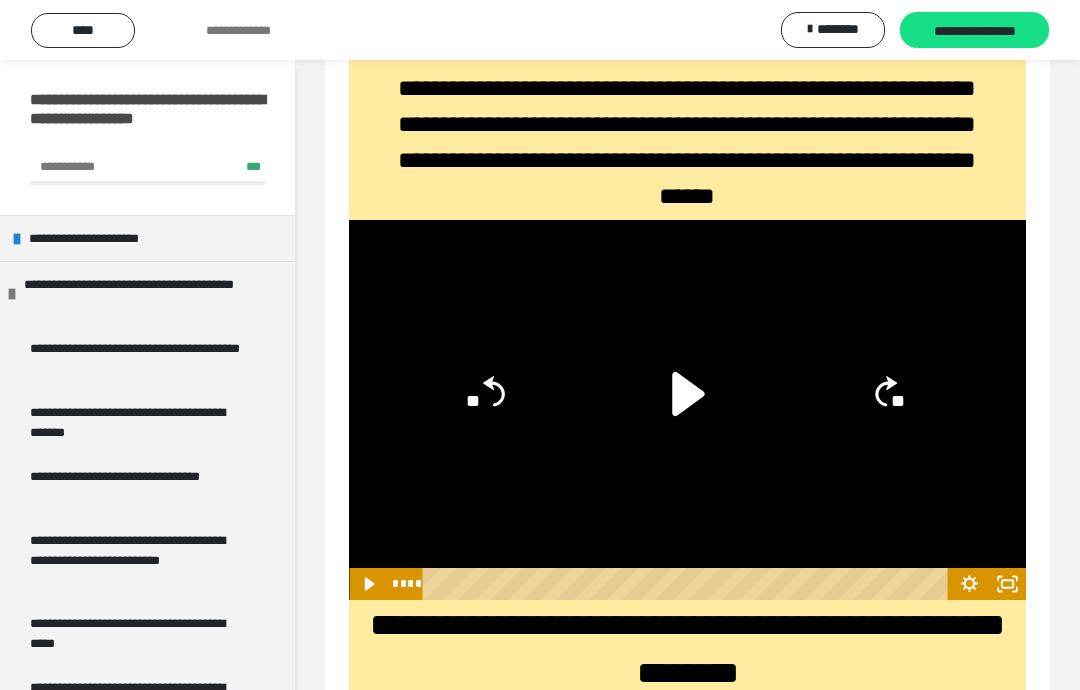 click 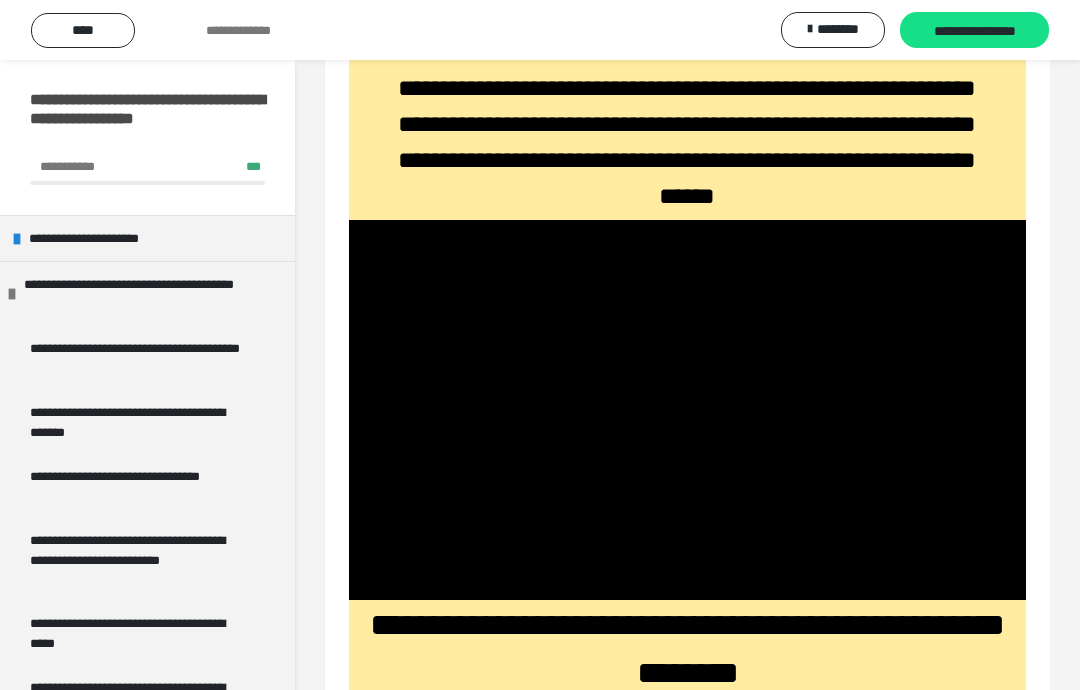 click at bounding box center [687, 410] 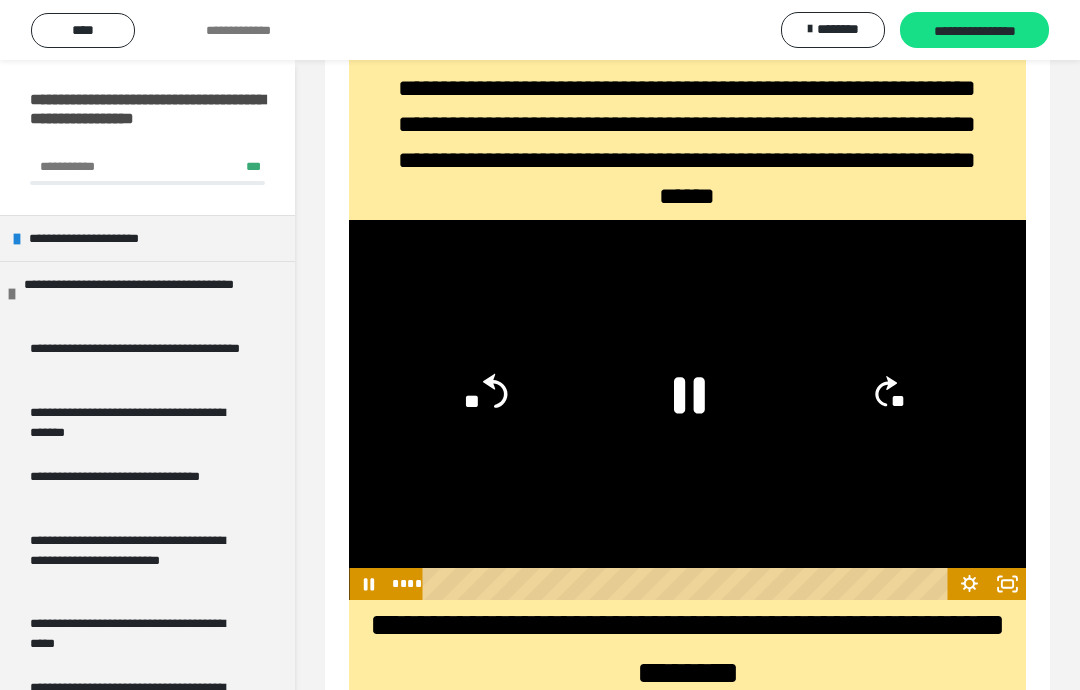 click on "**" 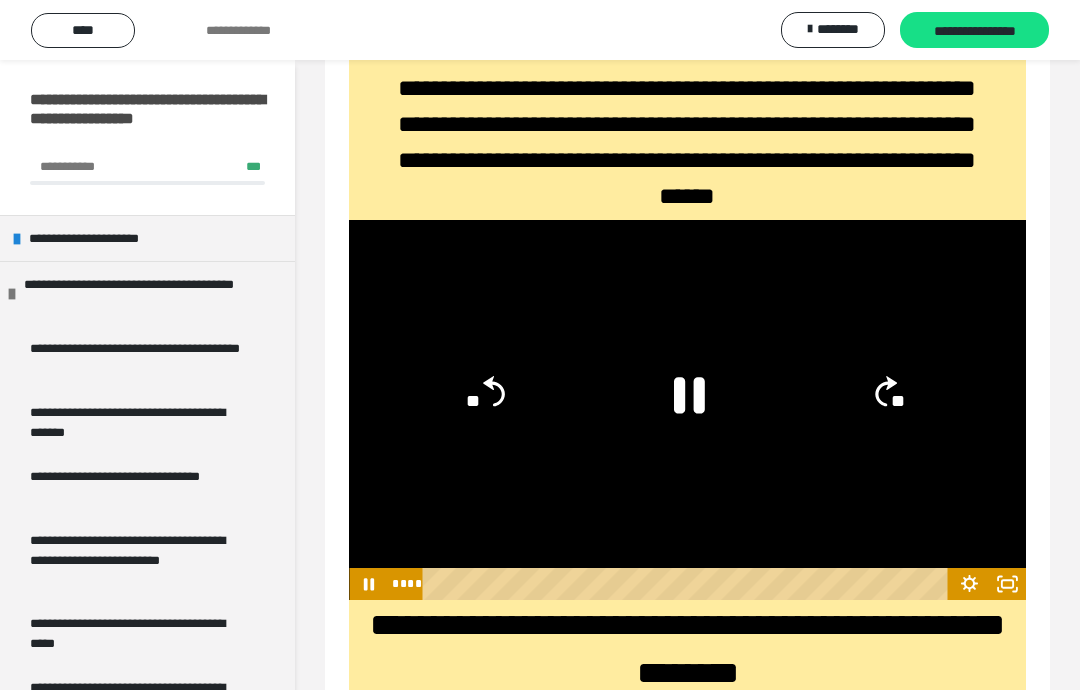 click 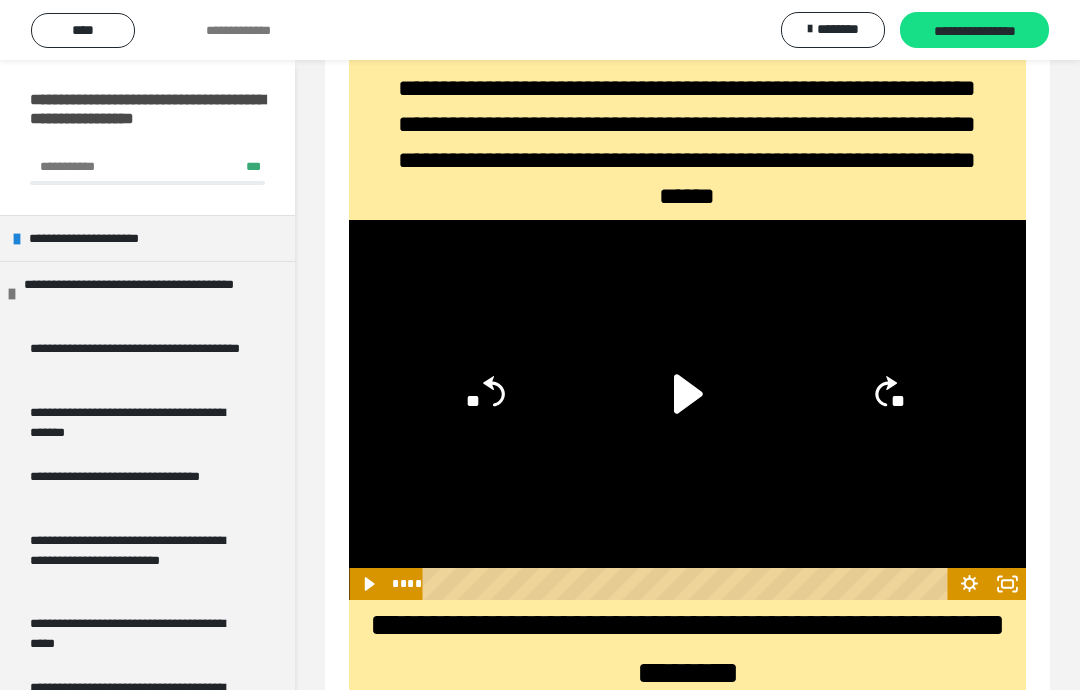 click at bounding box center [687, 410] 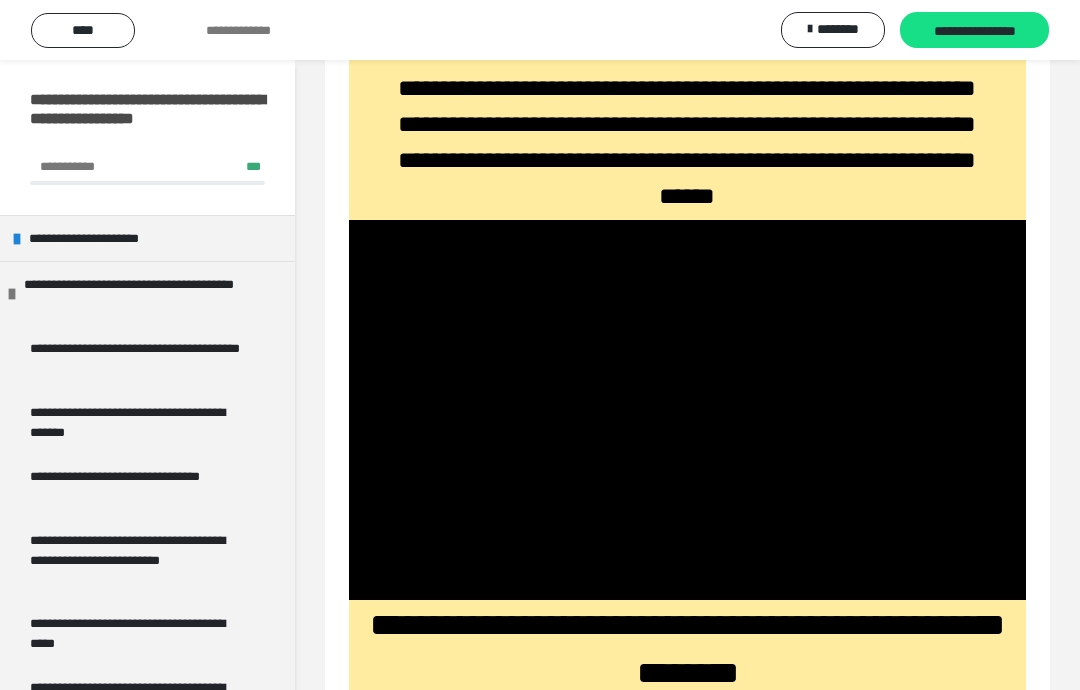 click at bounding box center (687, 410) 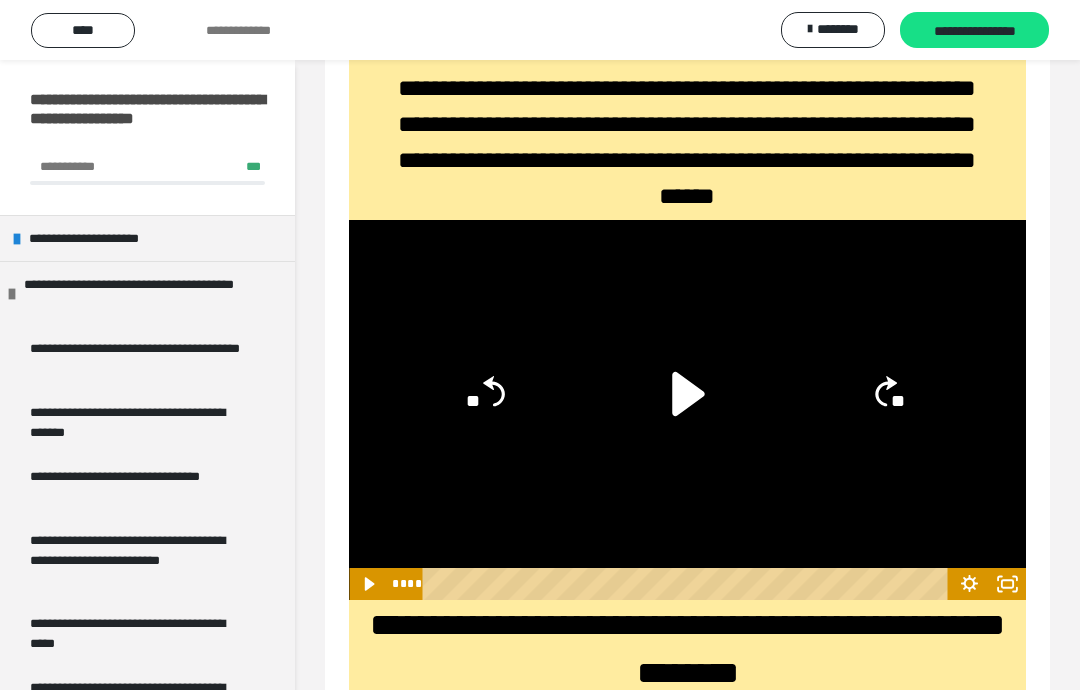 click 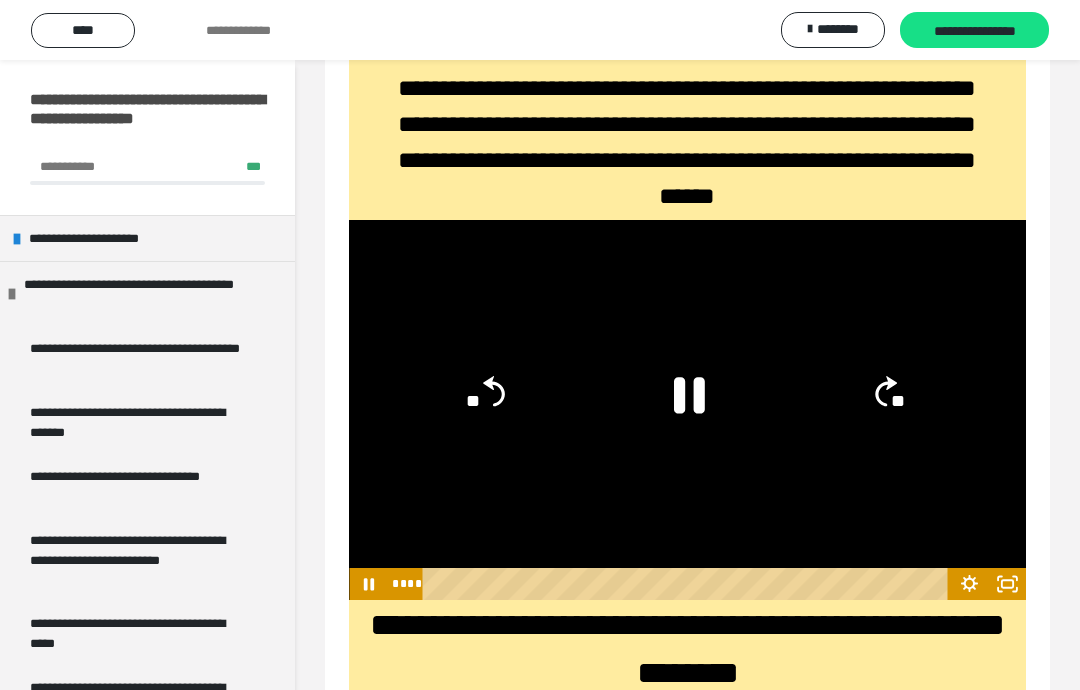 click at bounding box center [687, 410] 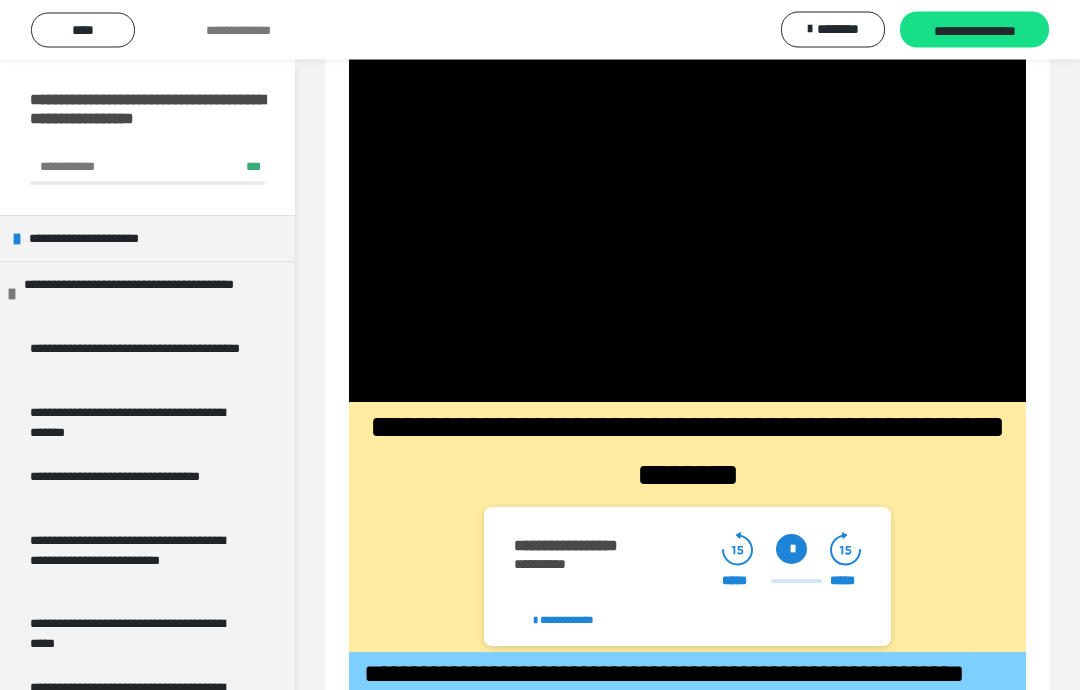 scroll, scrollTop: 801, scrollLeft: 0, axis: vertical 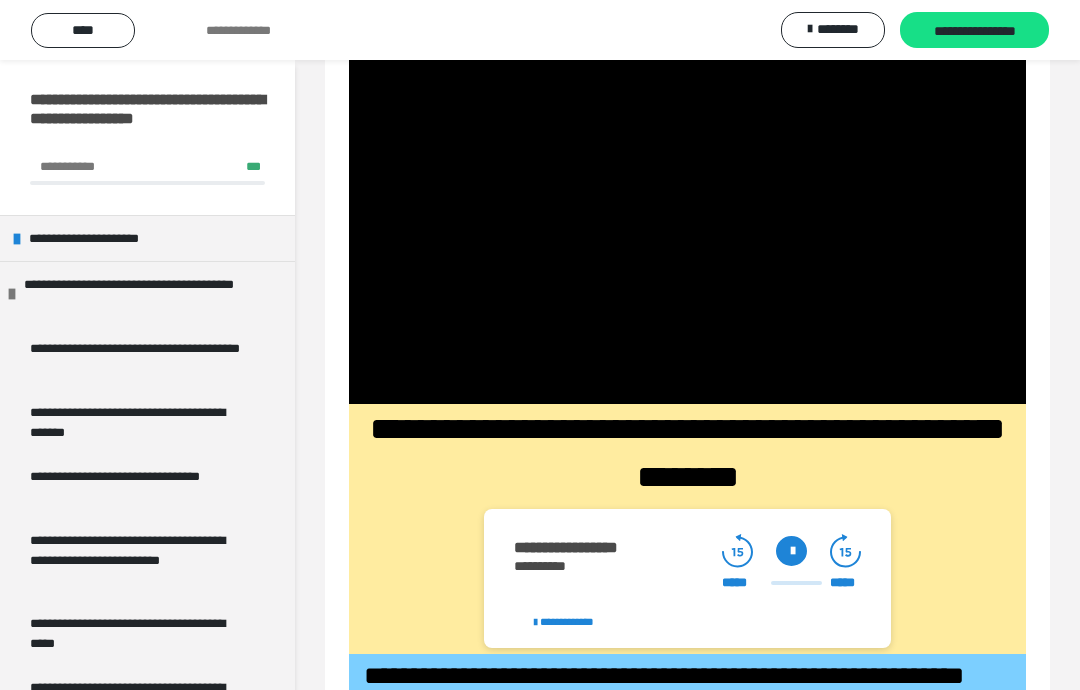 click on "**********" at bounding box center [139, 358] 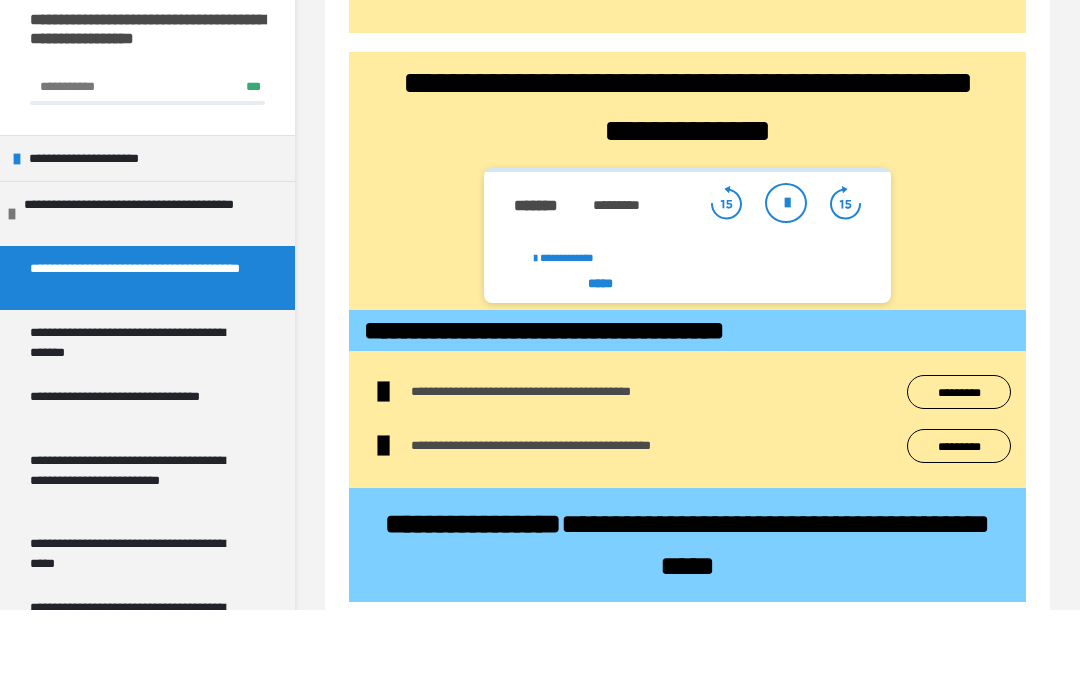 scroll, scrollTop: 761, scrollLeft: 0, axis: vertical 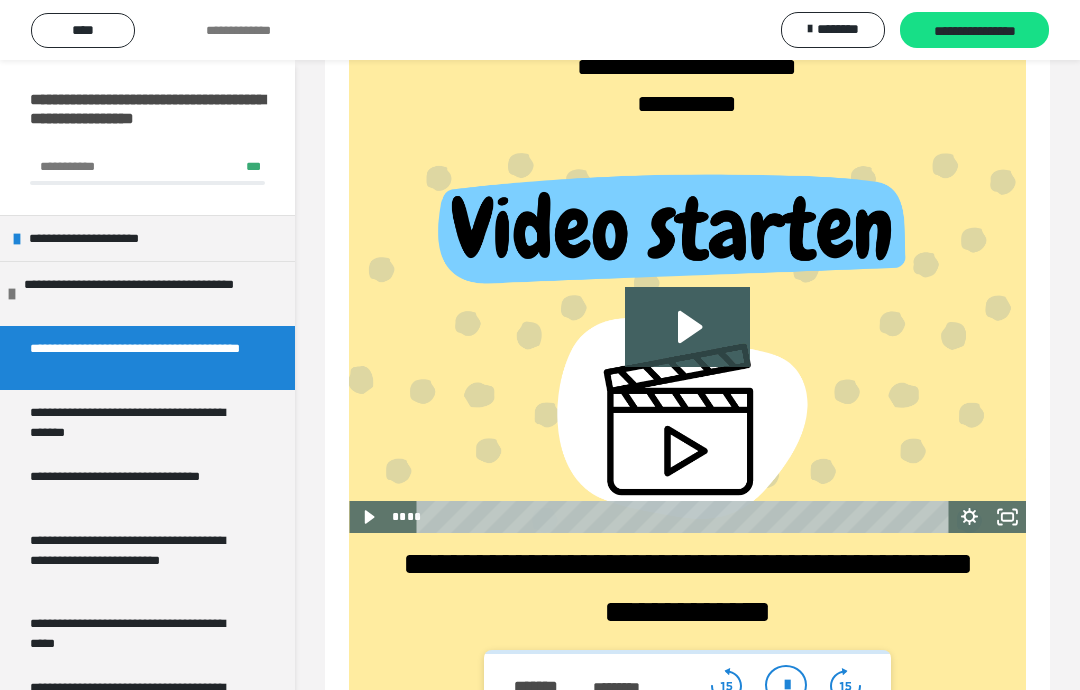 click 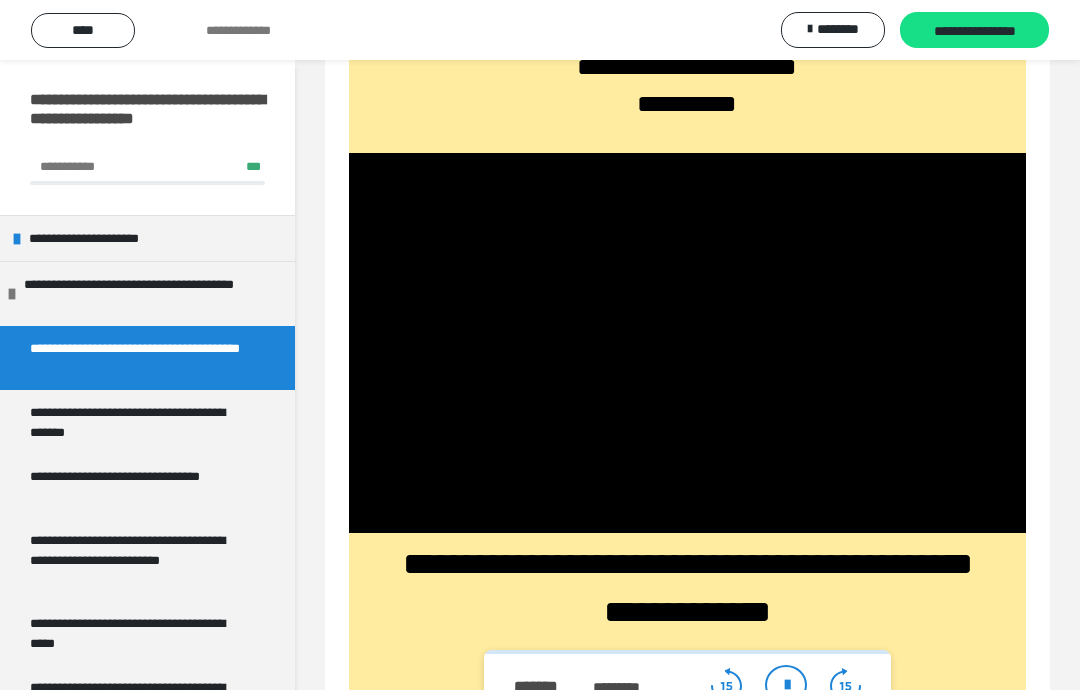 click at bounding box center [687, 343] 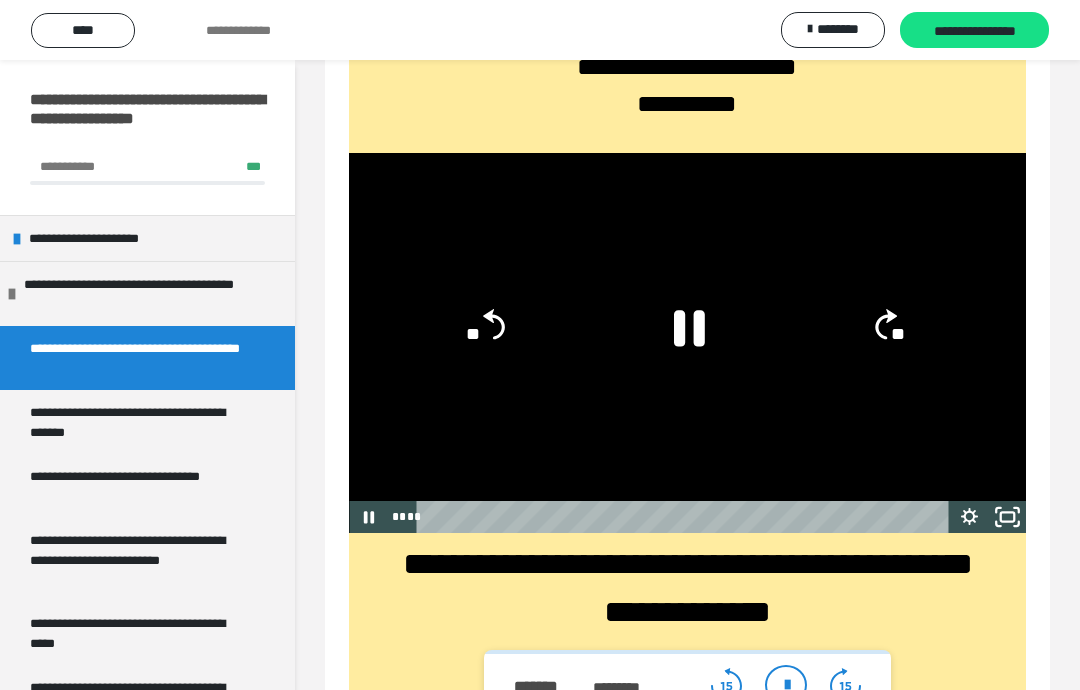 click 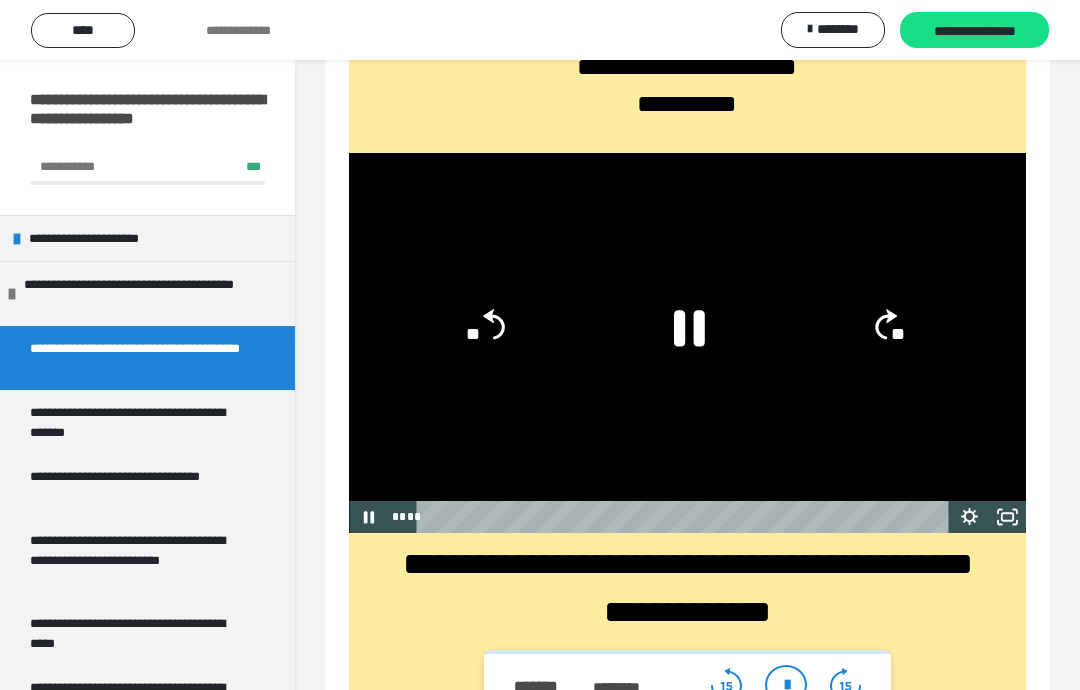 scroll, scrollTop: 20, scrollLeft: 0, axis: vertical 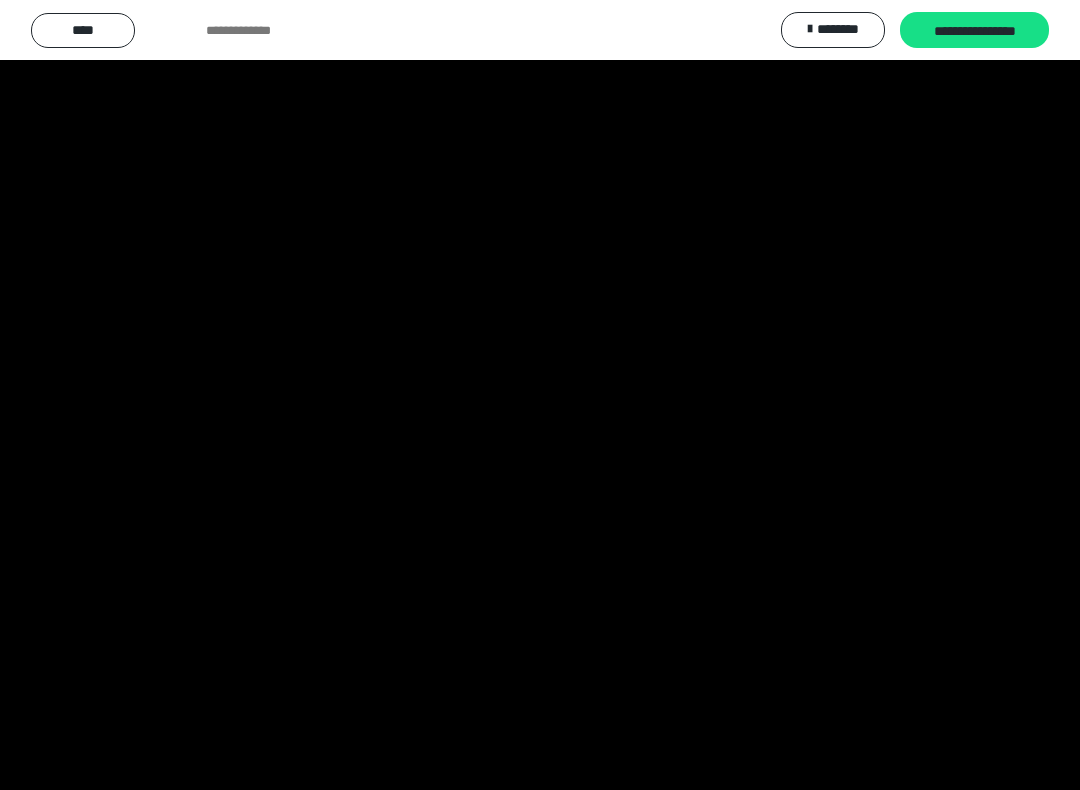 click at bounding box center (540, 395) 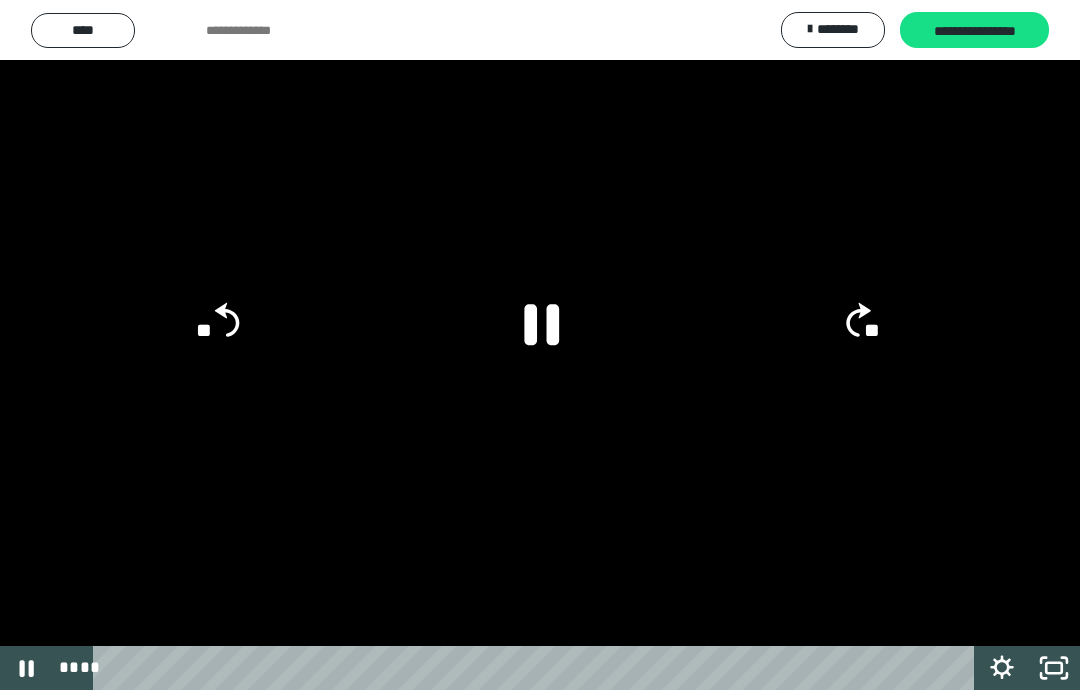 scroll, scrollTop: 761, scrollLeft: 0, axis: vertical 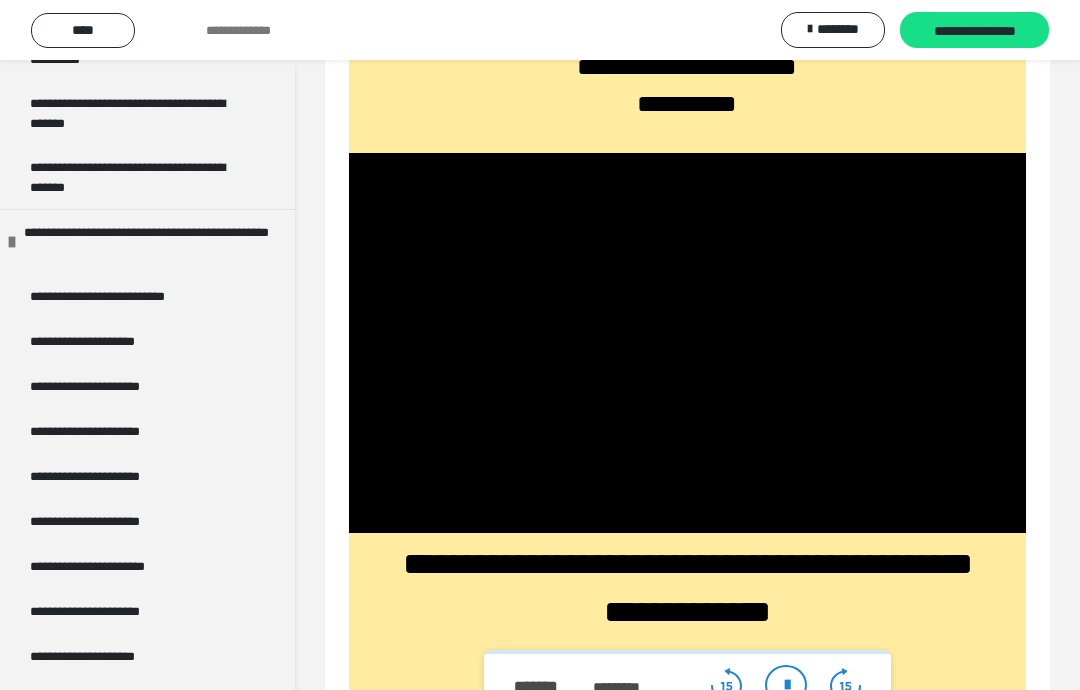 click on "**********" at bounding box center (99, 341) 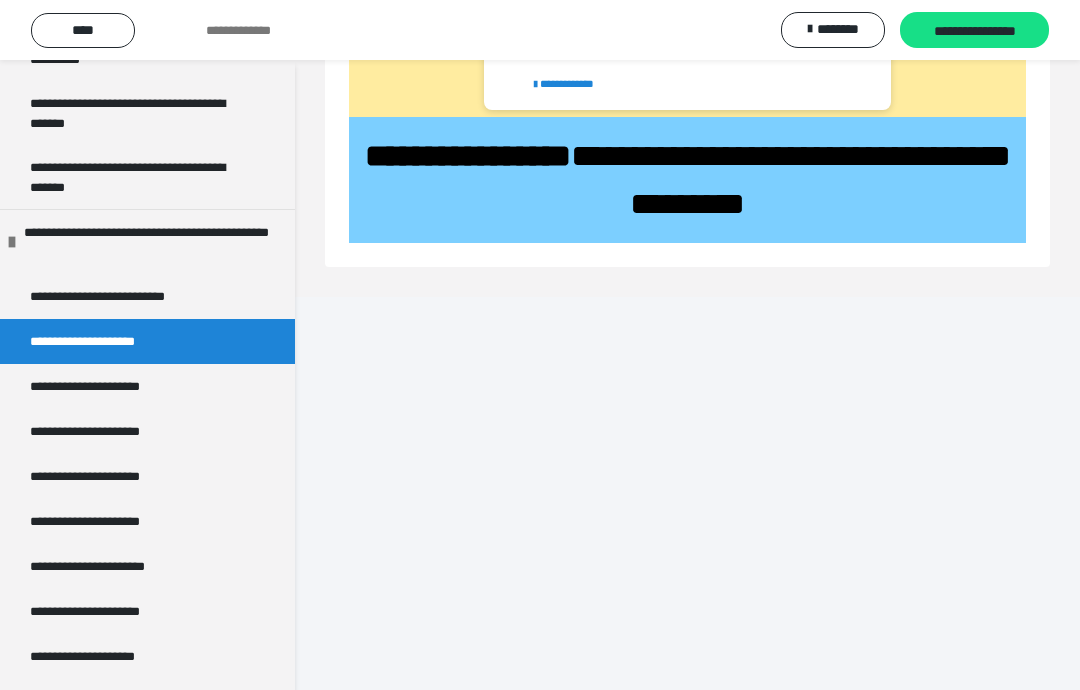 scroll, scrollTop: 333, scrollLeft: 0, axis: vertical 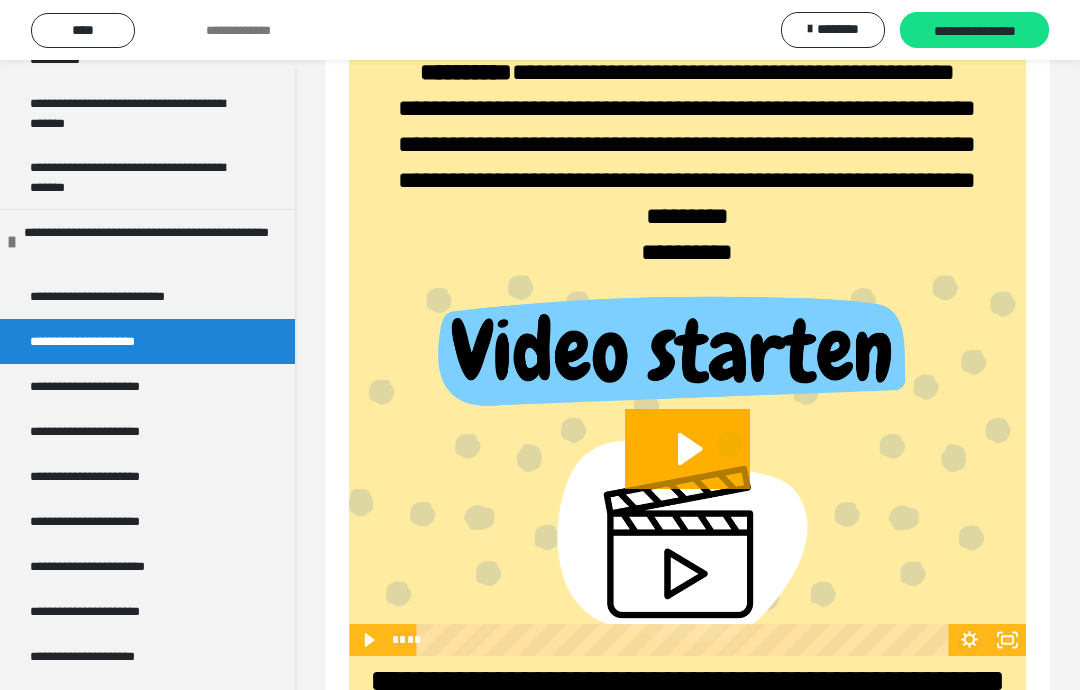 click 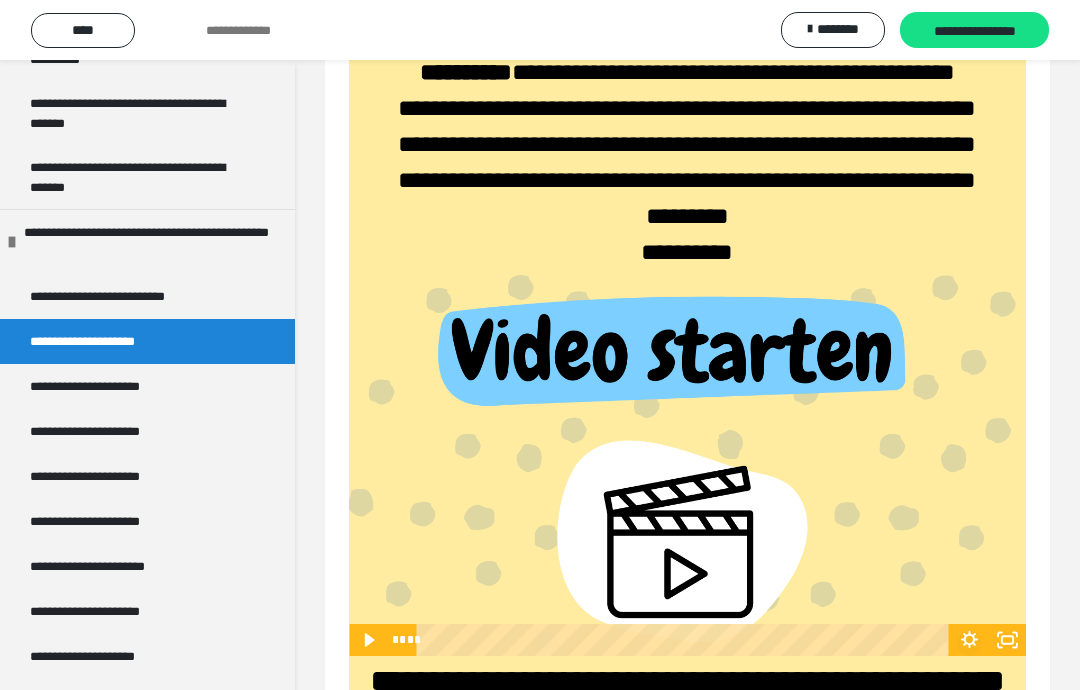 click 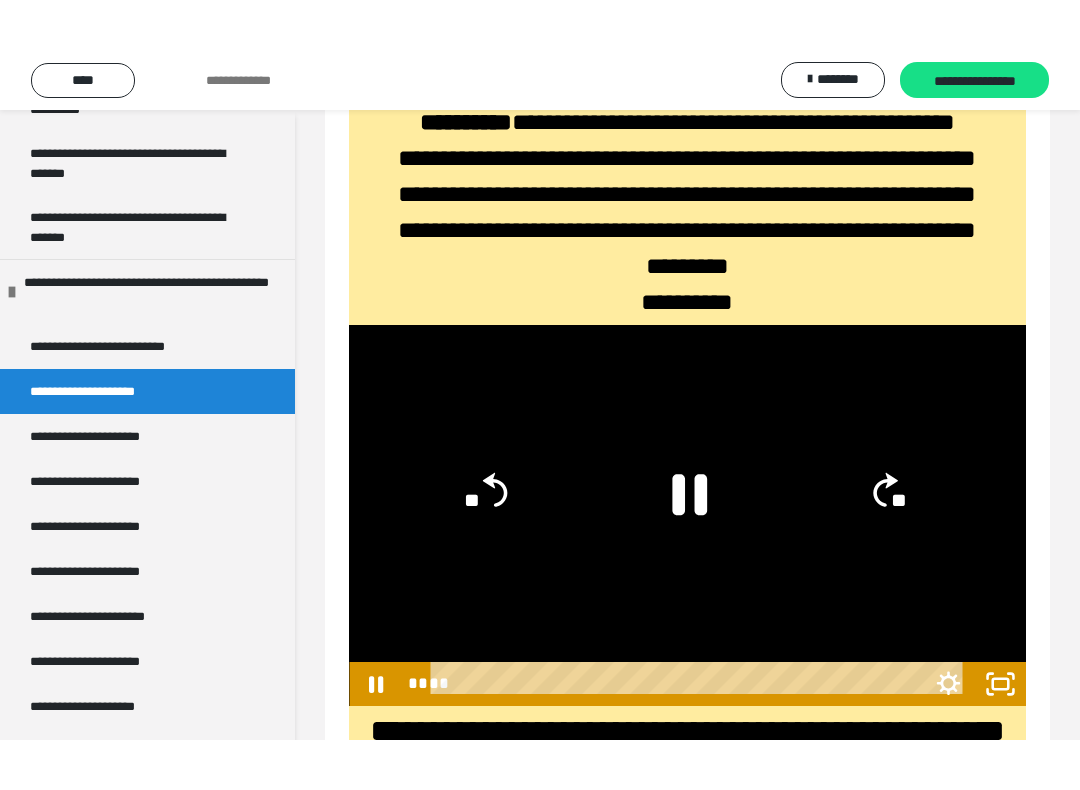 scroll, scrollTop: 20, scrollLeft: 0, axis: vertical 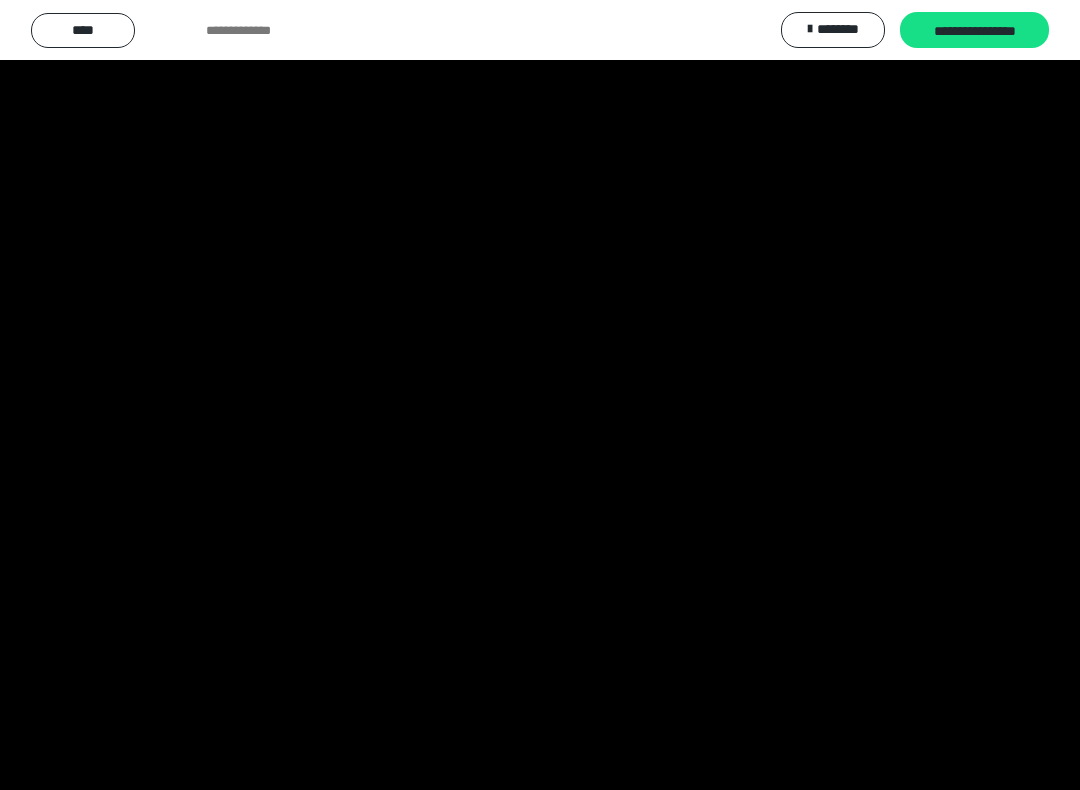 click at bounding box center [540, 395] 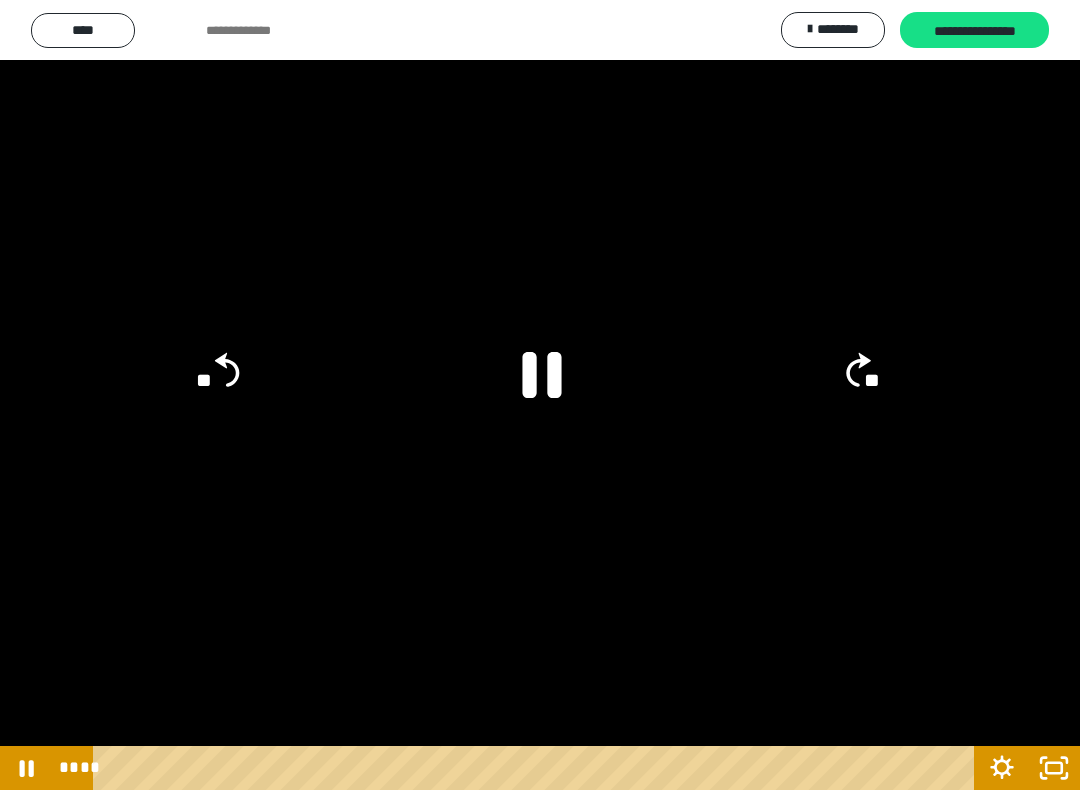click 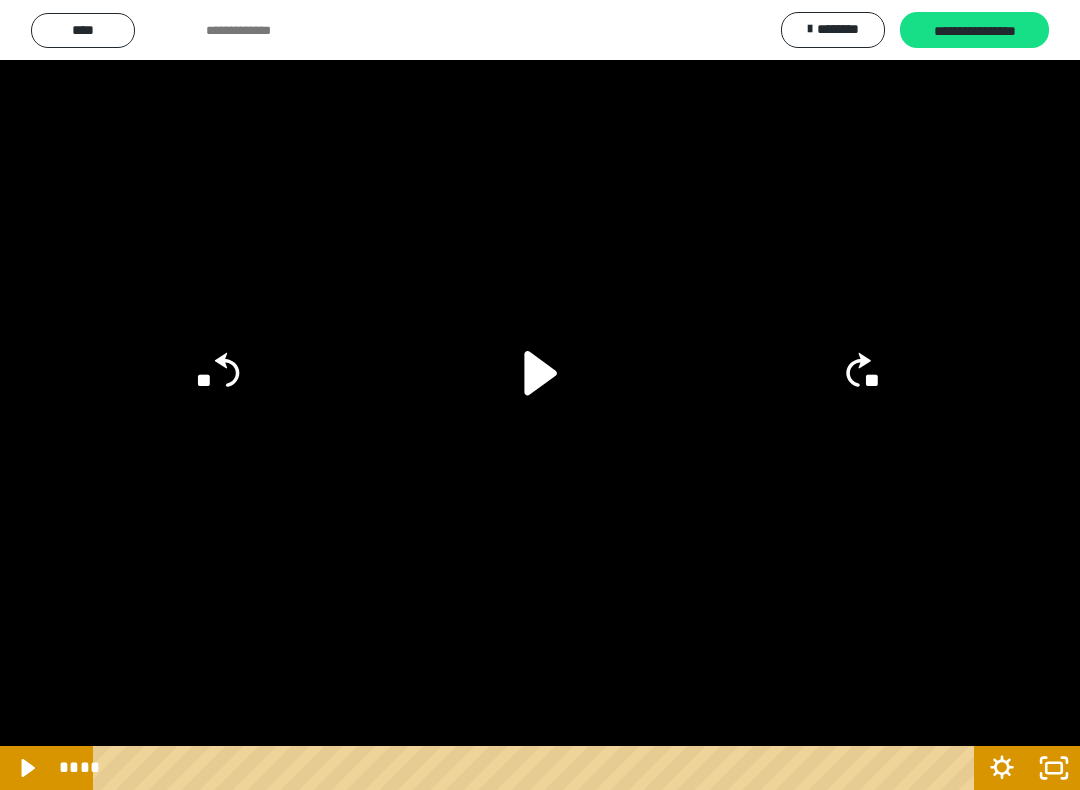 click at bounding box center (540, 395) 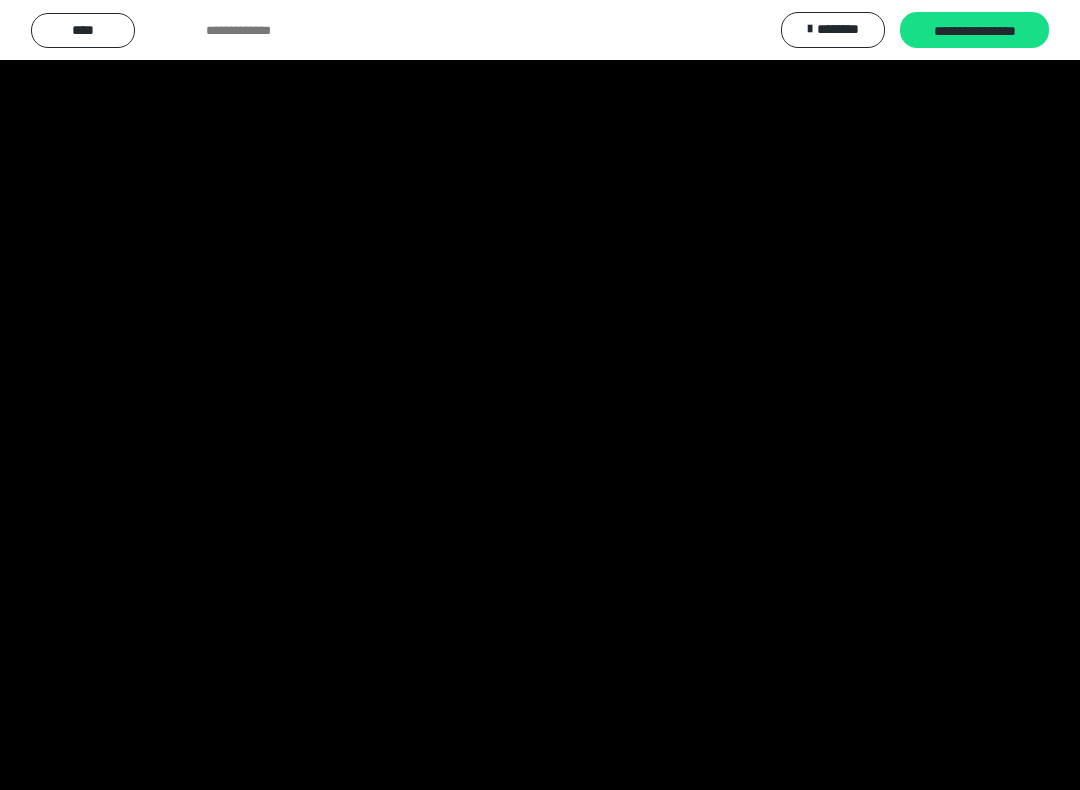scroll, scrollTop: 0, scrollLeft: 0, axis: both 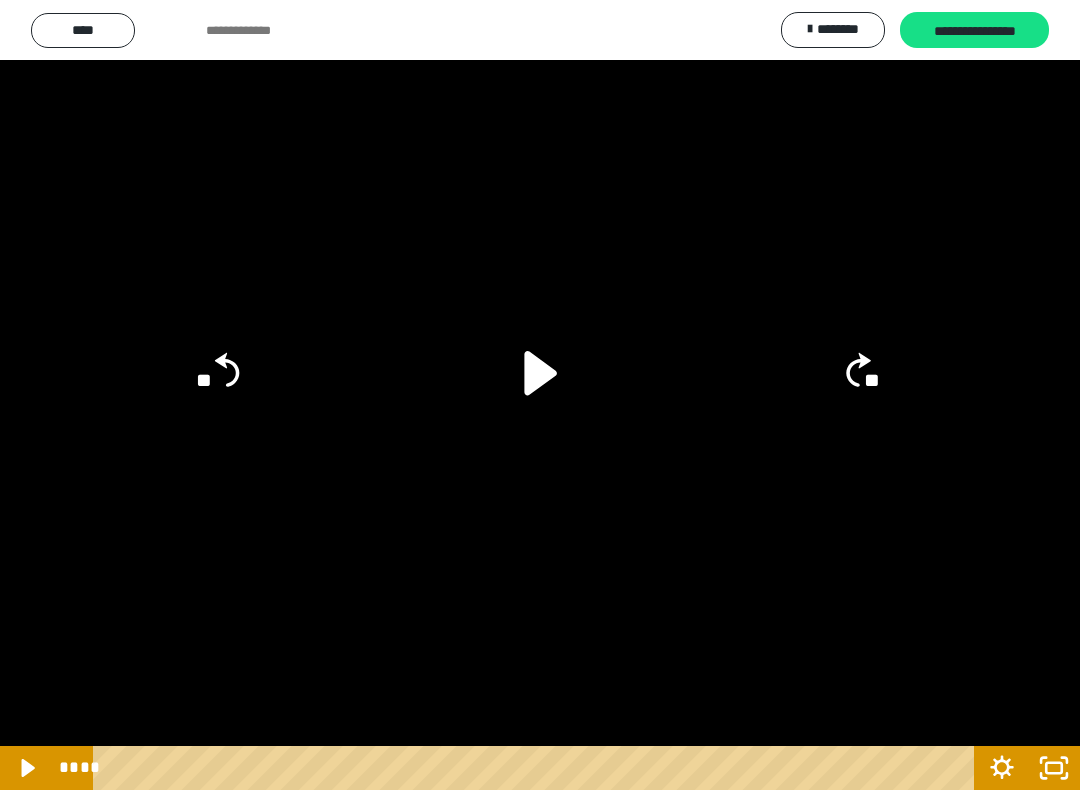 click 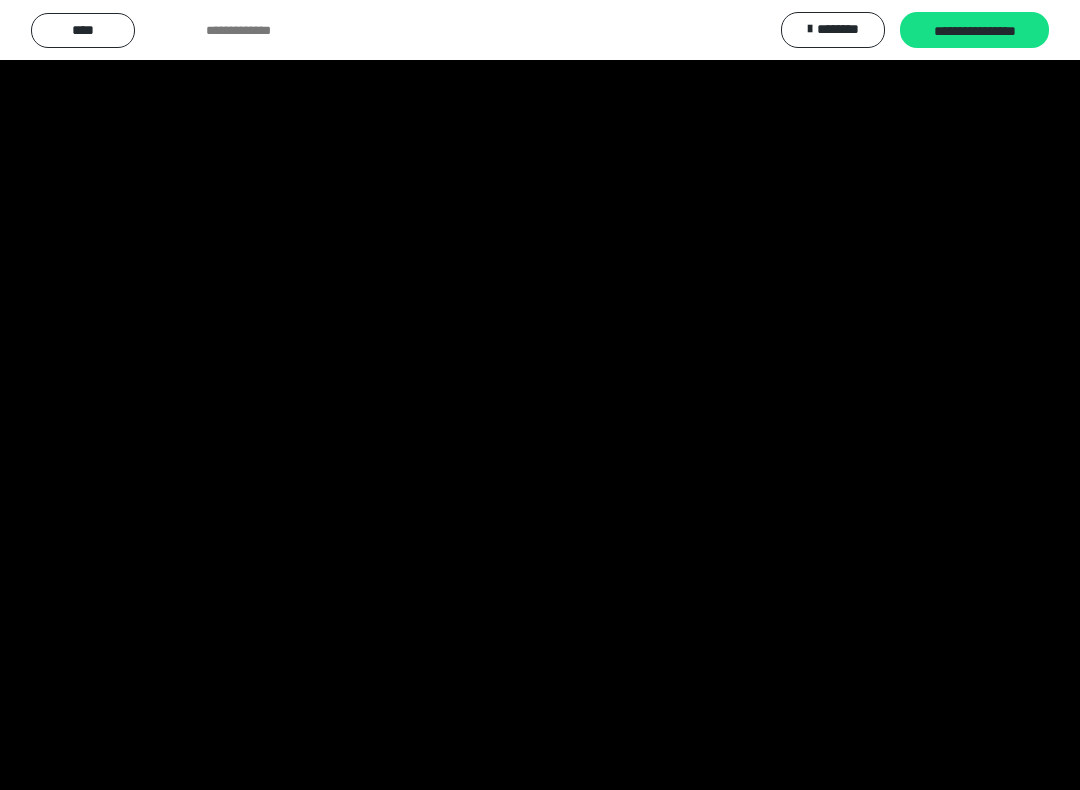 click at bounding box center [540, 395] 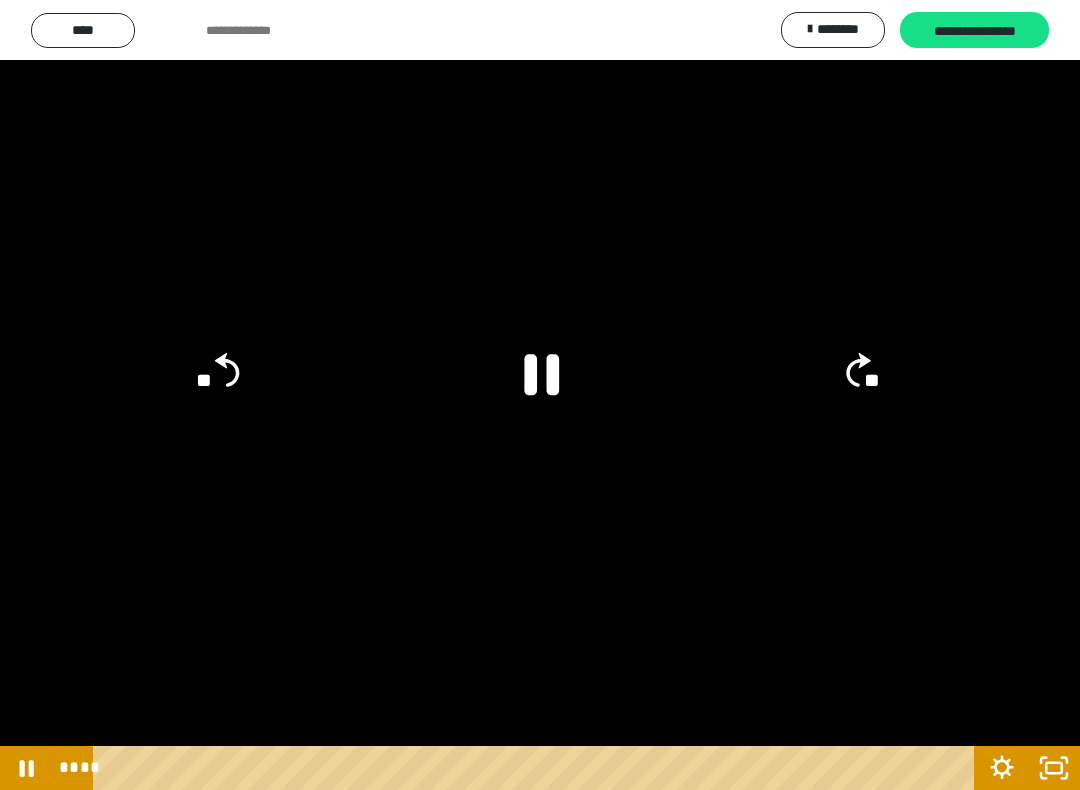 click 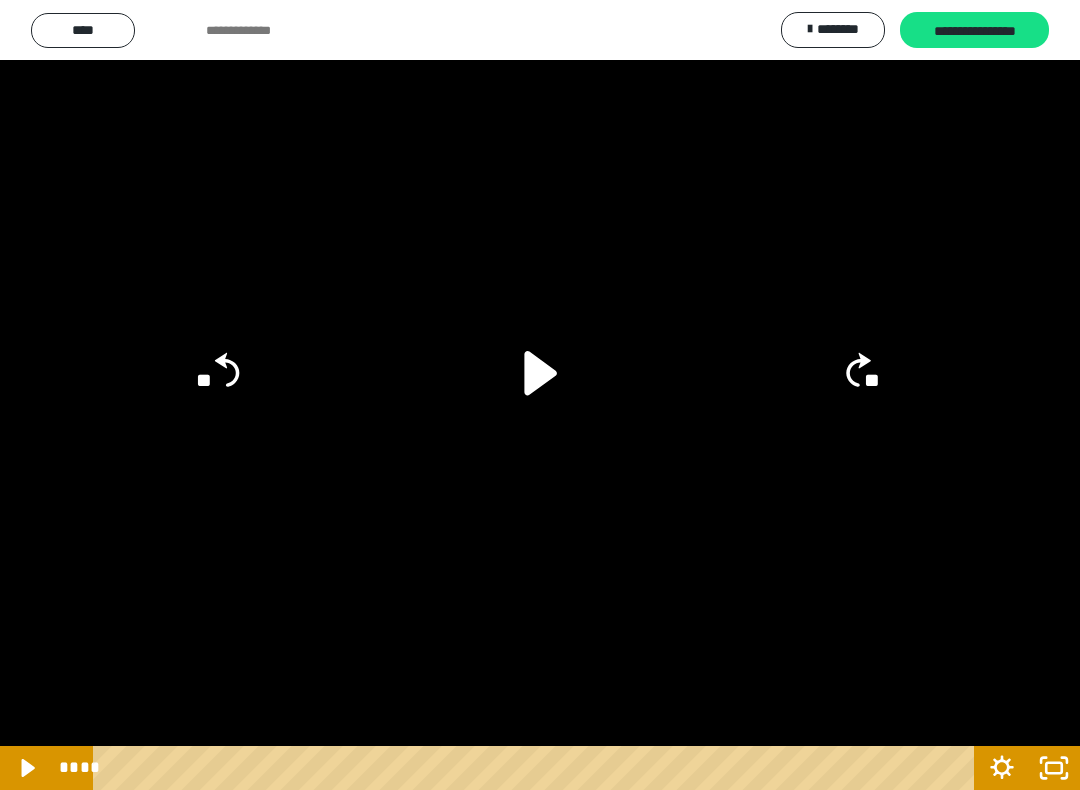 click at bounding box center (540, 395) 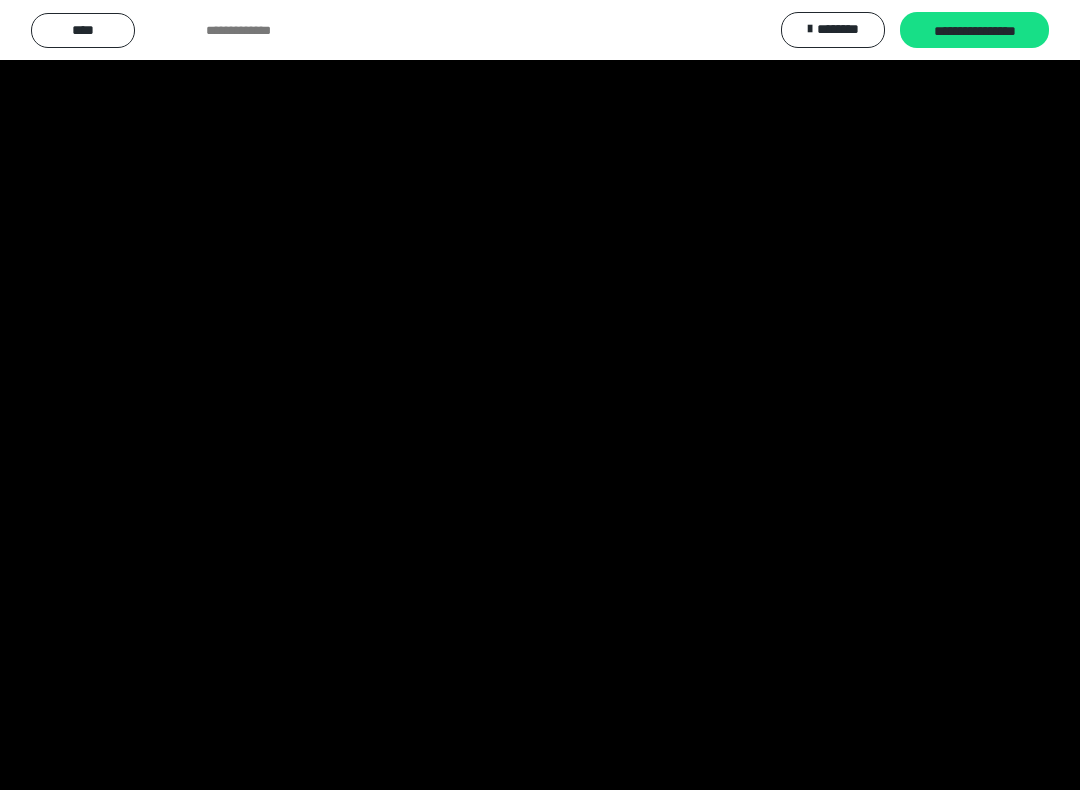 click at bounding box center [540, 395] 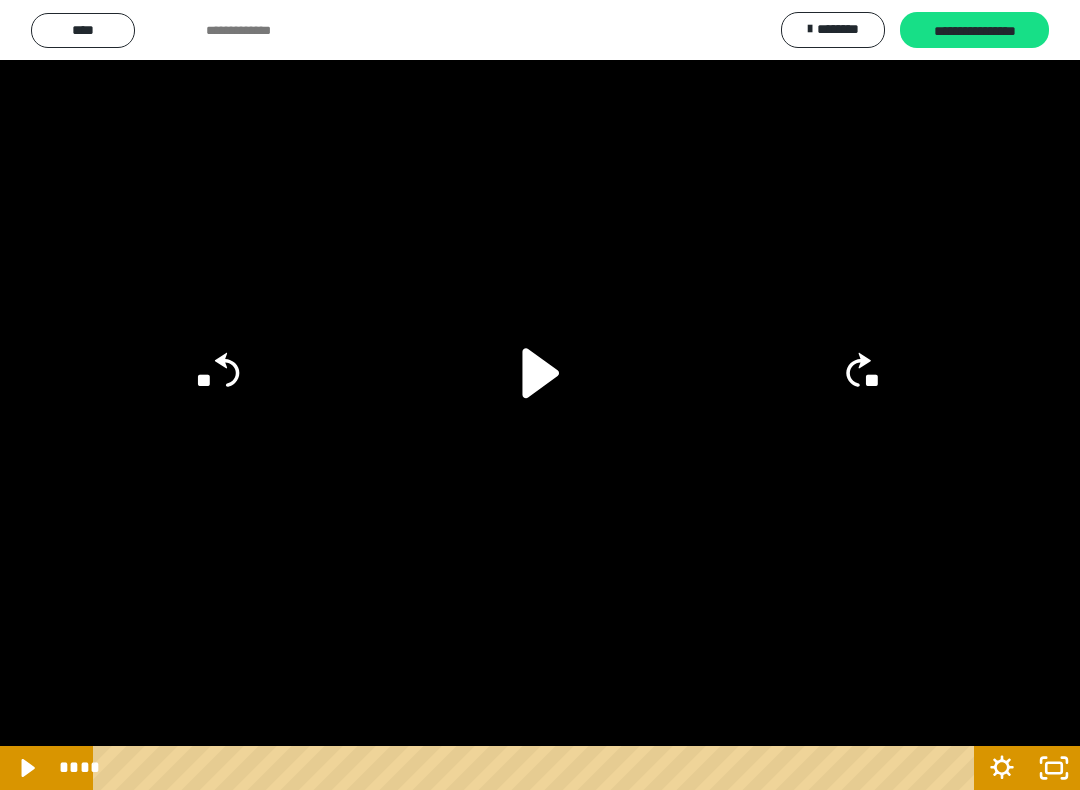 click 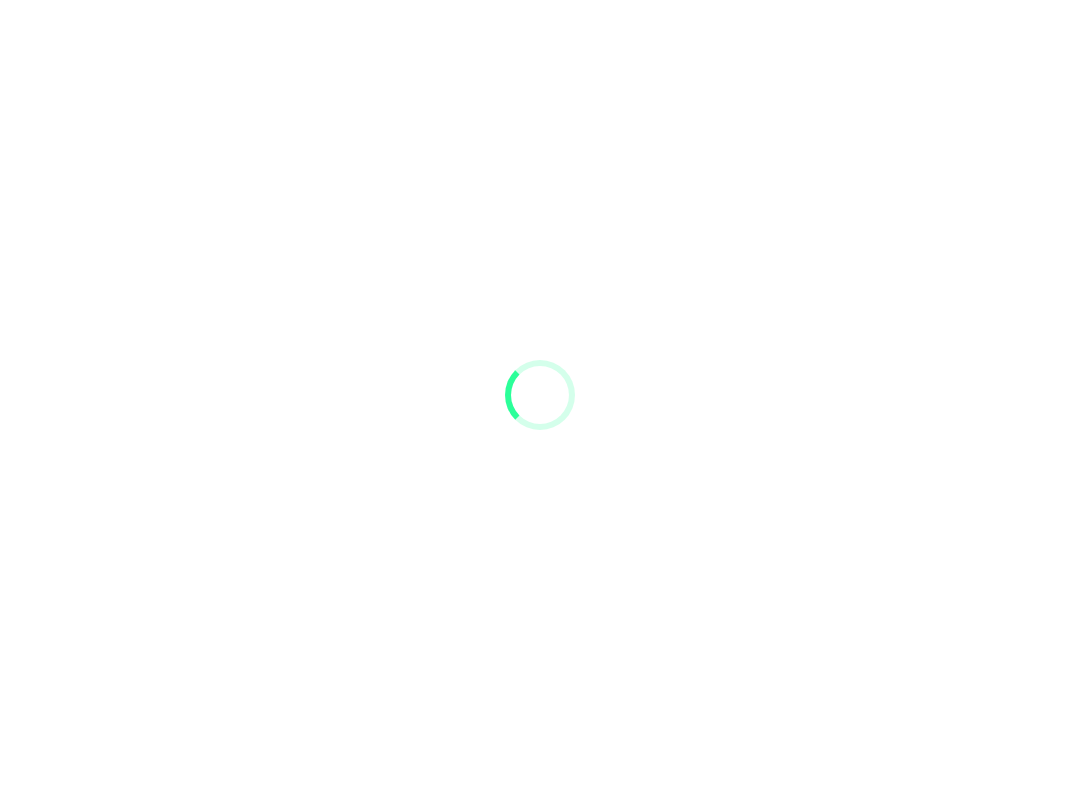 scroll, scrollTop: 0, scrollLeft: 0, axis: both 